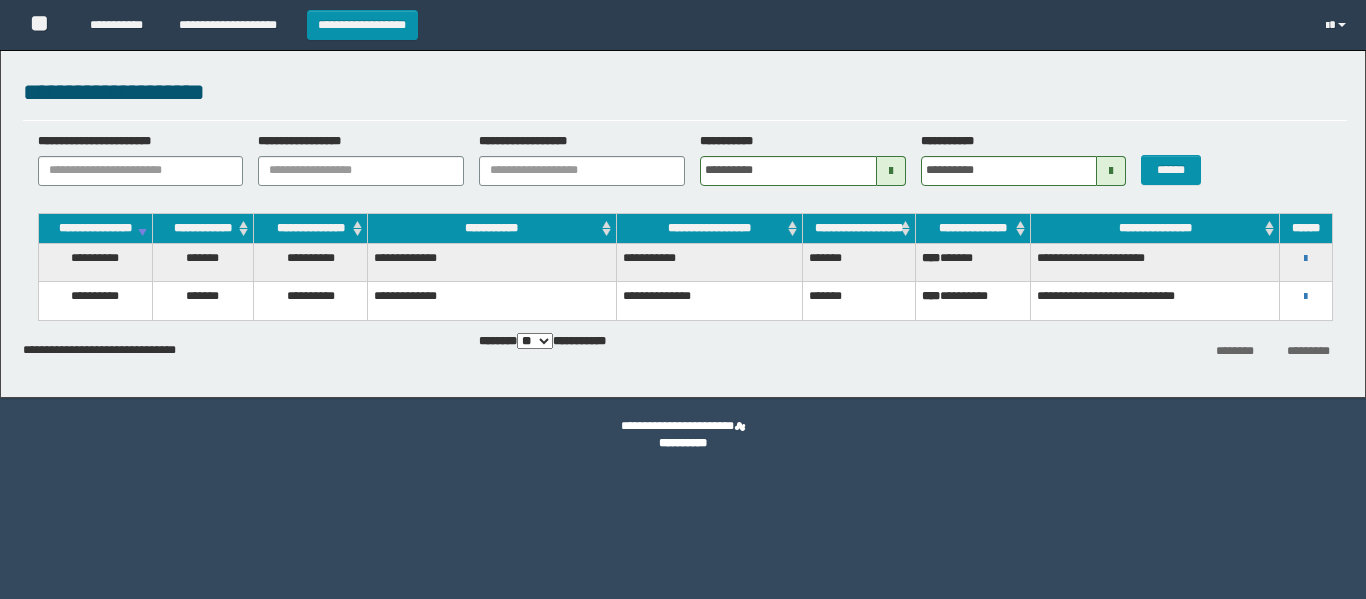scroll, scrollTop: 0, scrollLeft: 0, axis: both 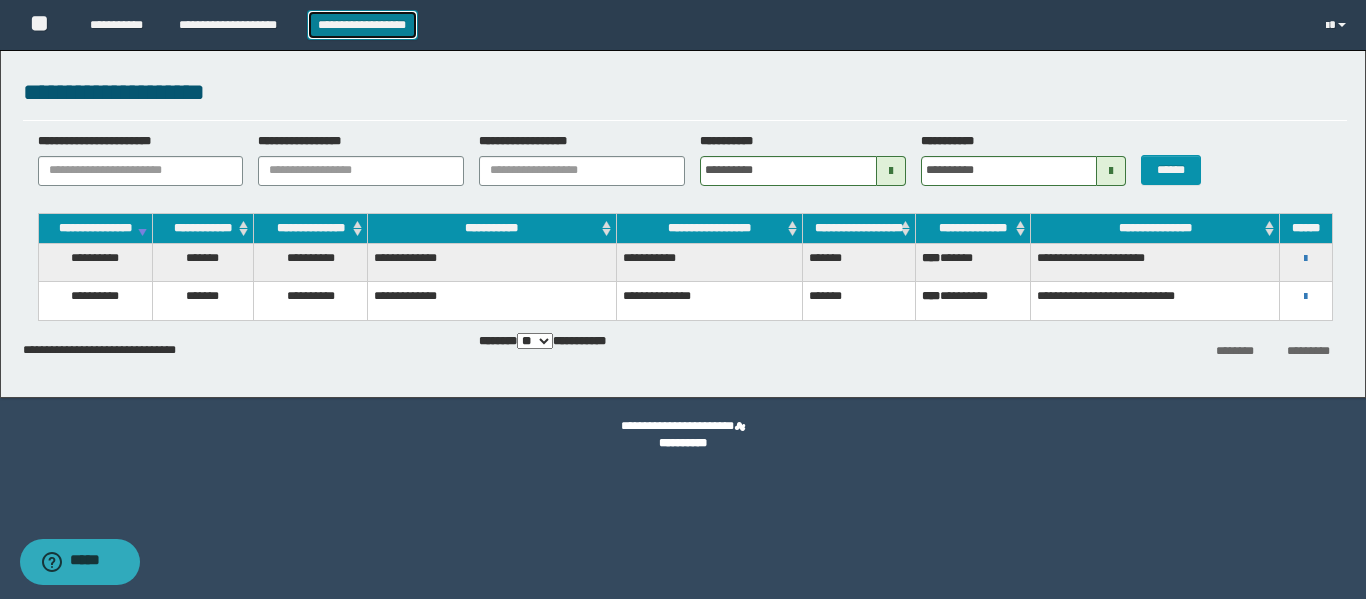 click on "**********" at bounding box center [362, 25] 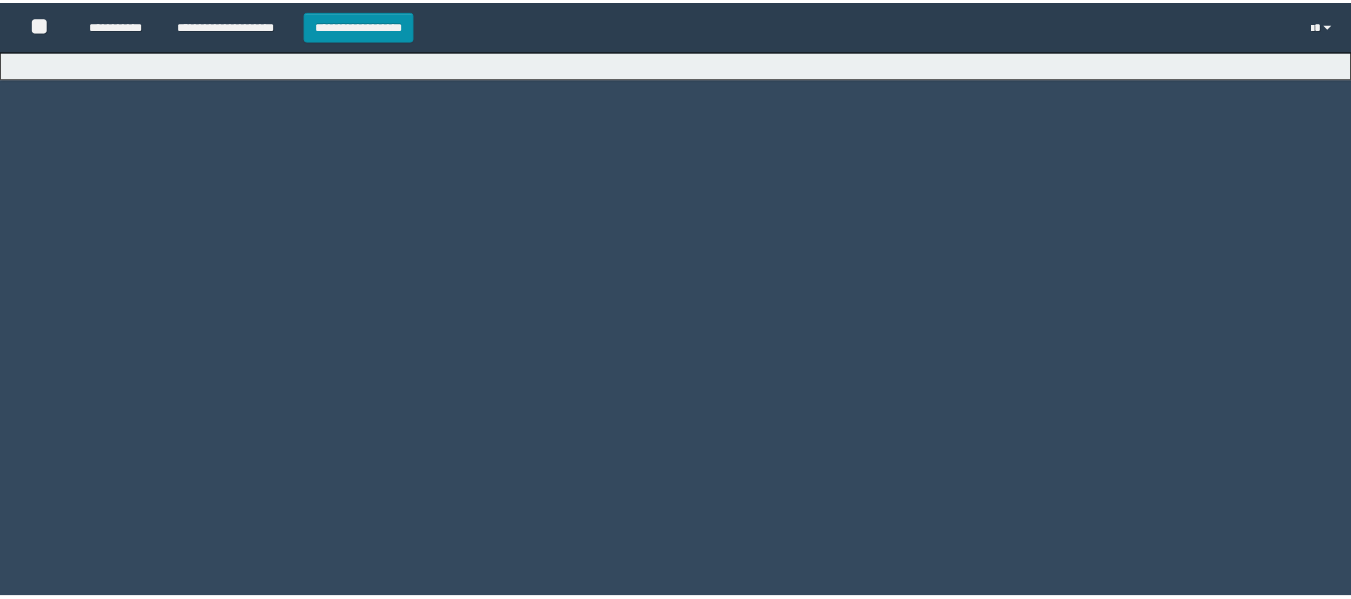 scroll, scrollTop: 0, scrollLeft: 0, axis: both 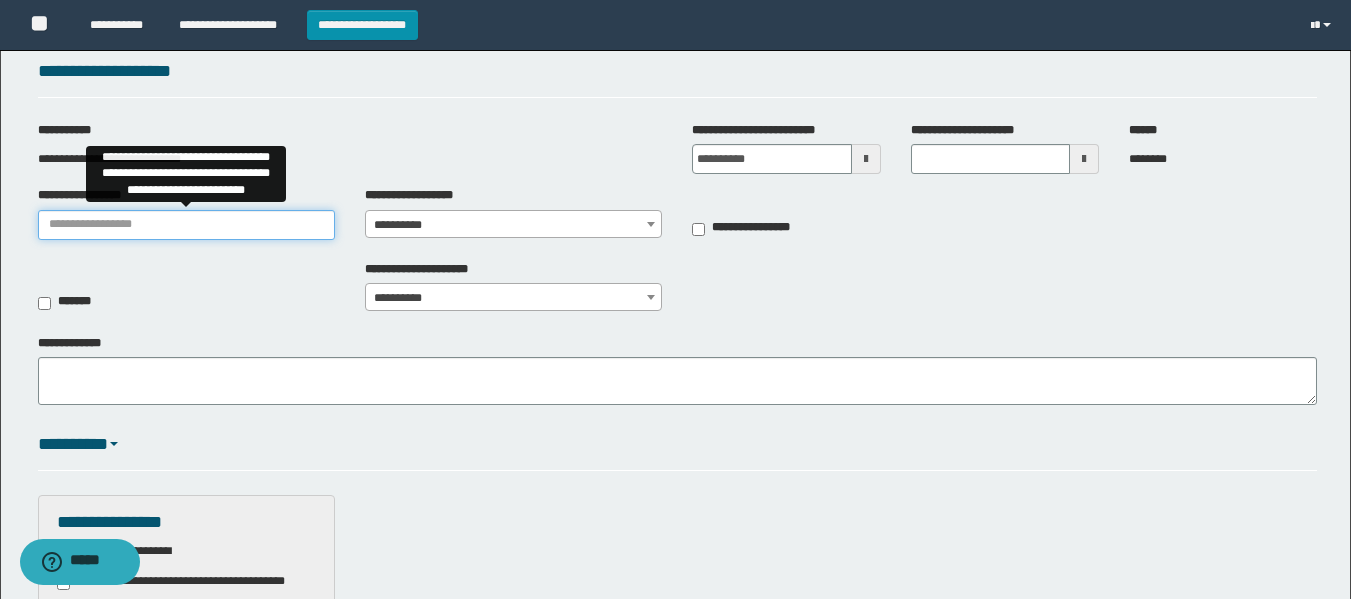 click on "**********" at bounding box center [186, 225] 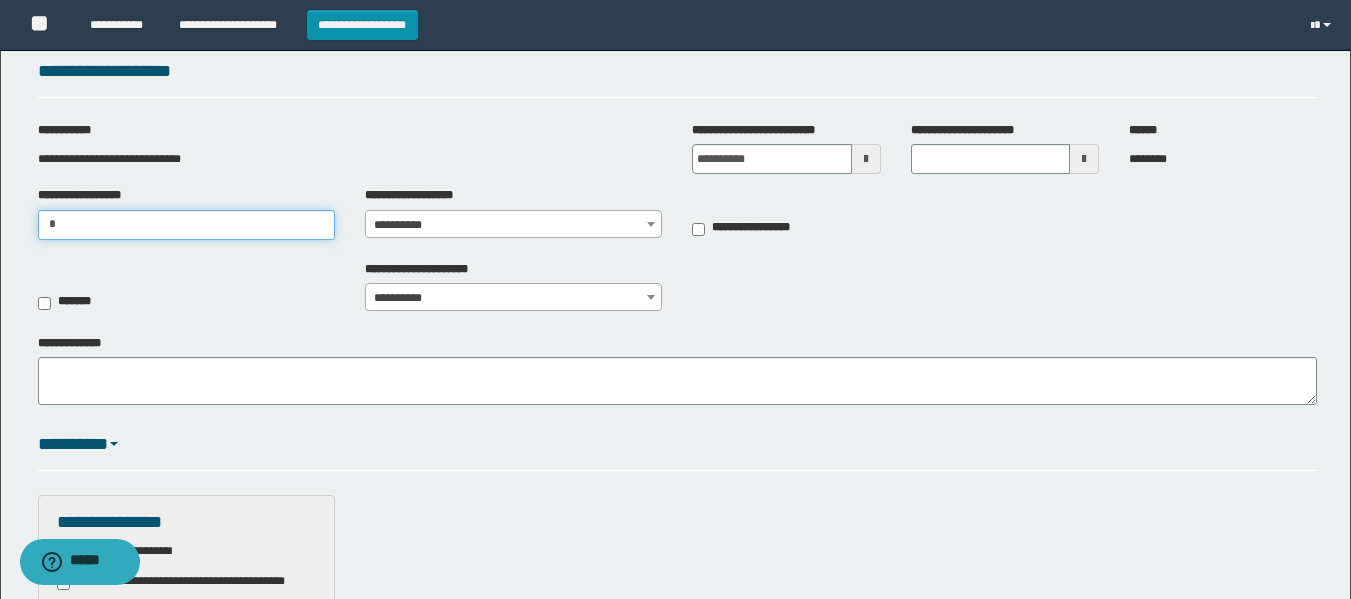 type on "**********" 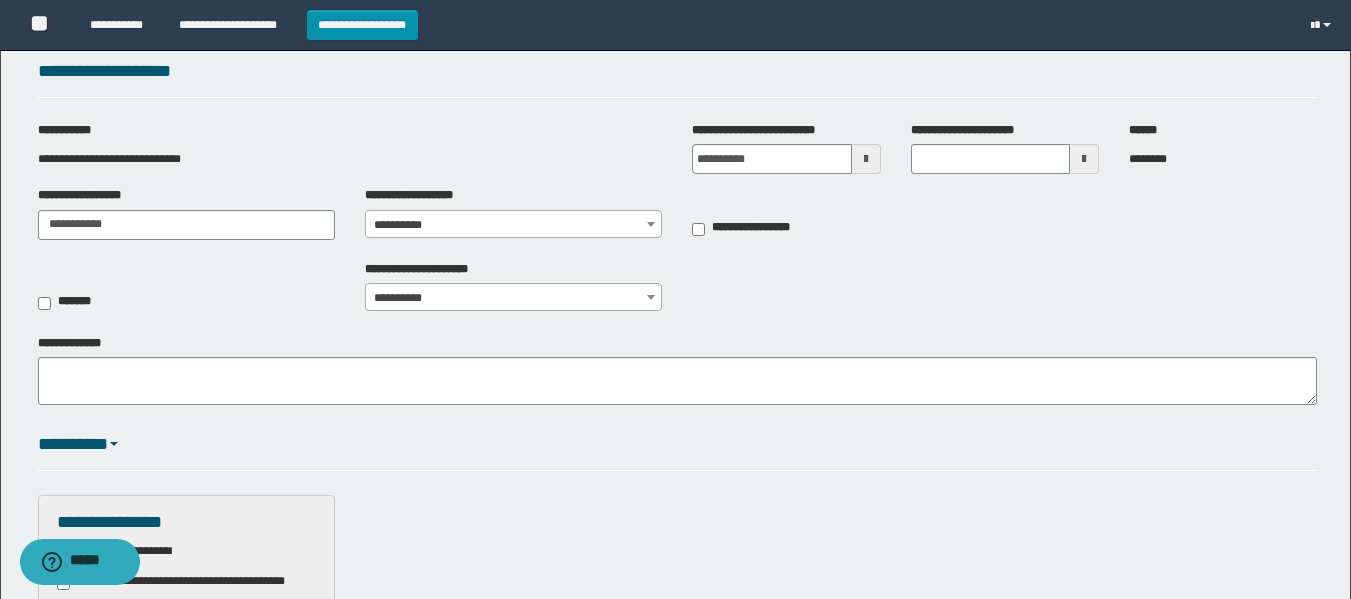 click on "**********" at bounding box center (513, 225) 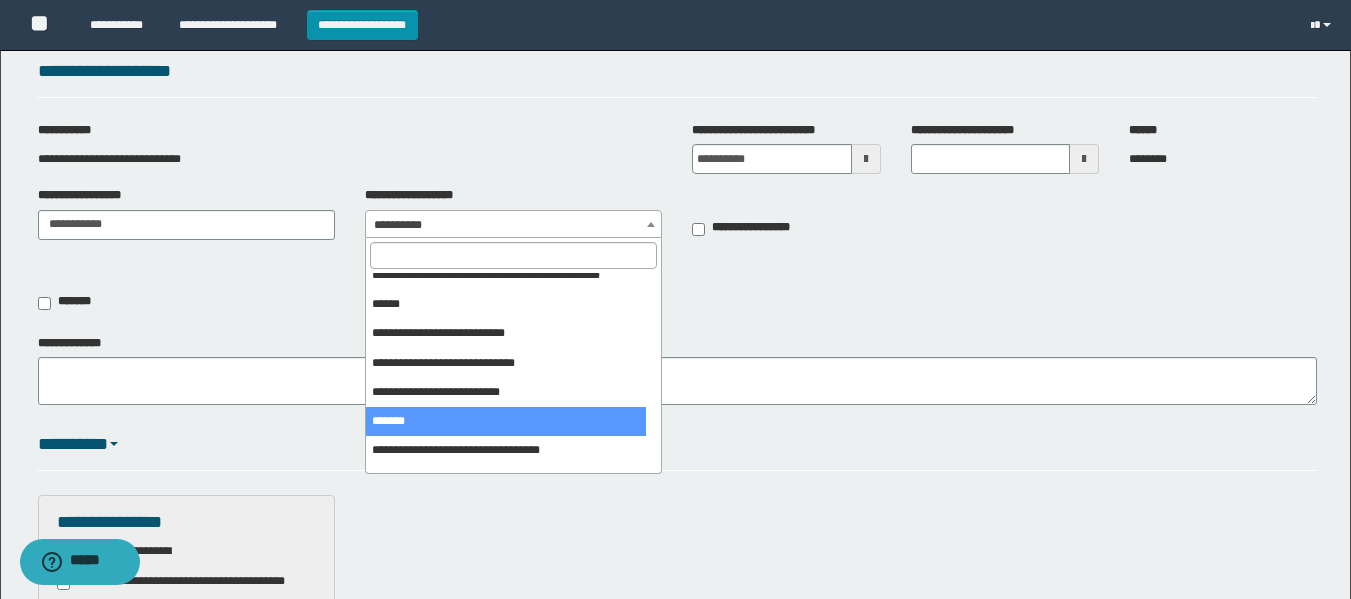 scroll, scrollTop: 284, scrollLeft: 0, axis: vertical 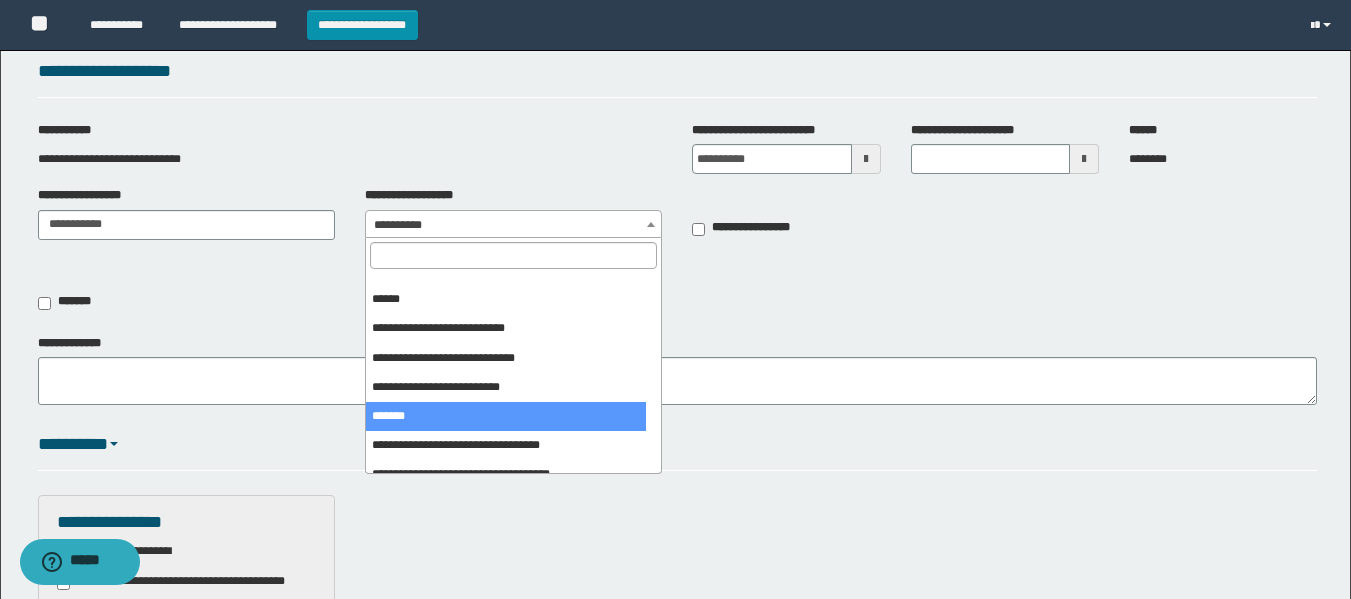 select on "***" 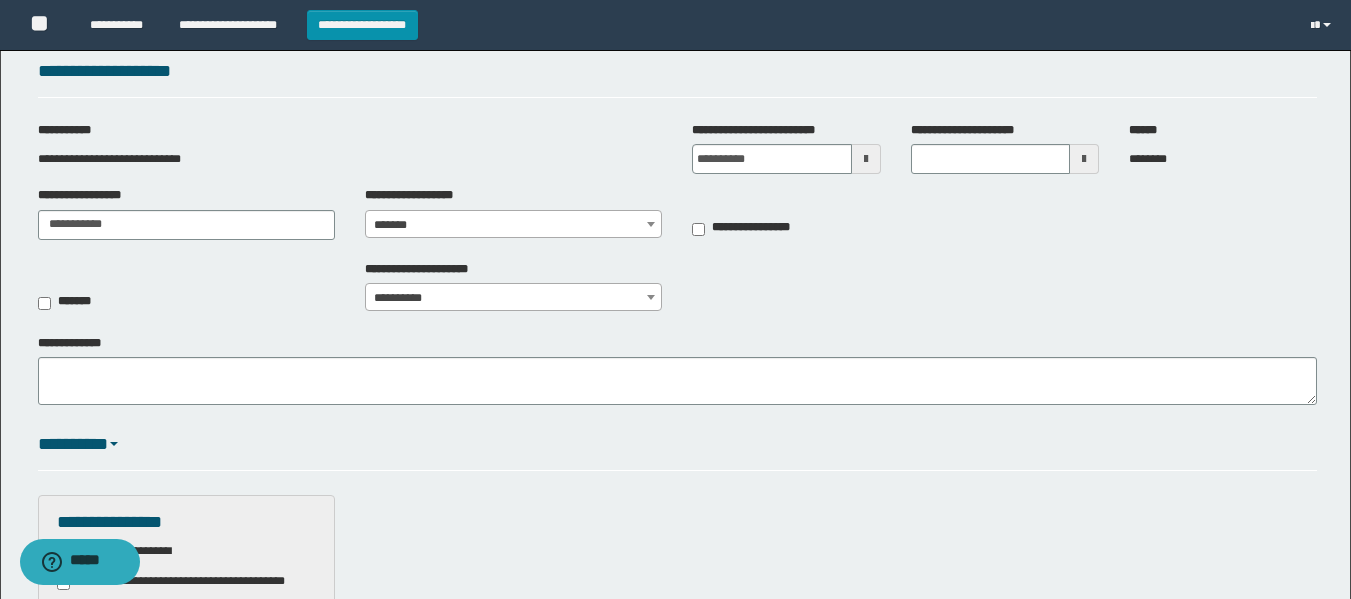 click at bounding box center (866, 159) 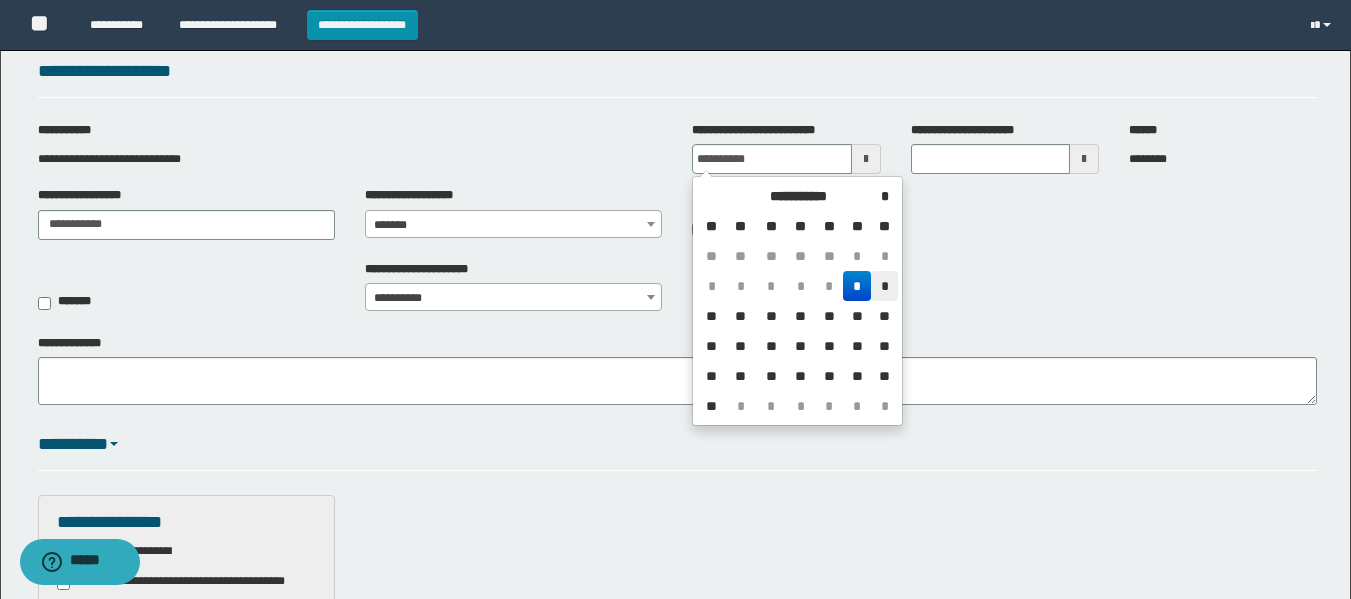 click on "*" at bounding box center (884, 286) 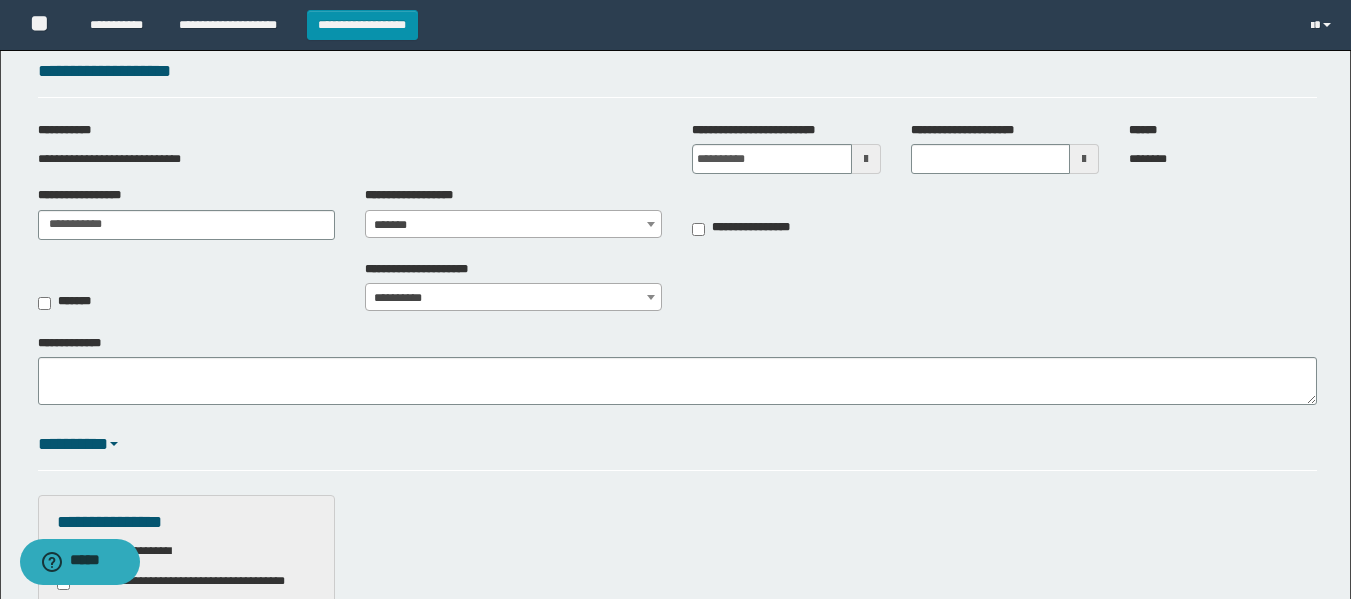 click at bounding box center (1084, 159) 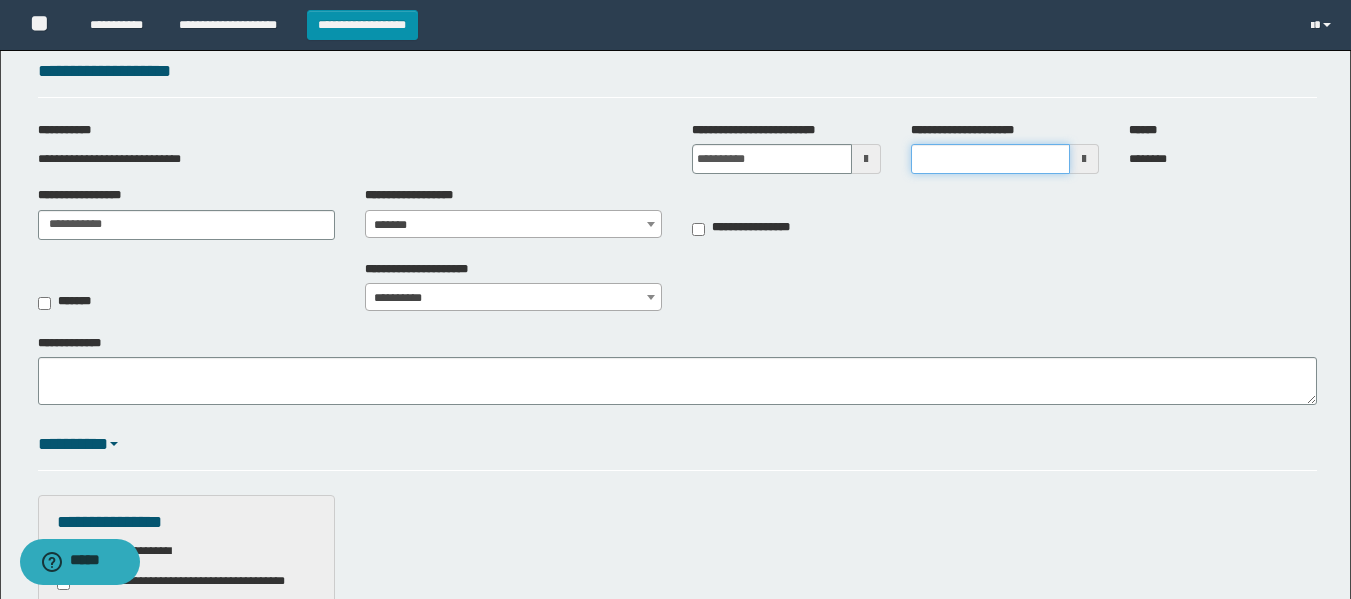click on "**********" at bounding box center [990, 159] 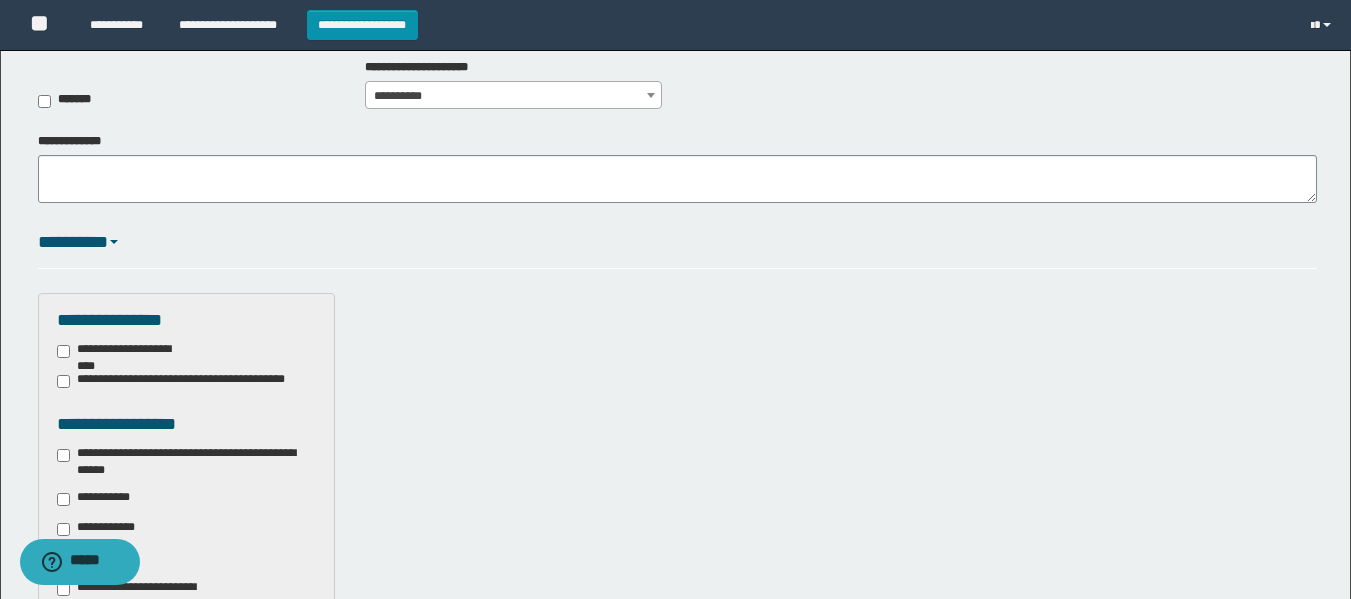 scroll, scrollTop: 476, scrollLeft: 0, axis: vertical 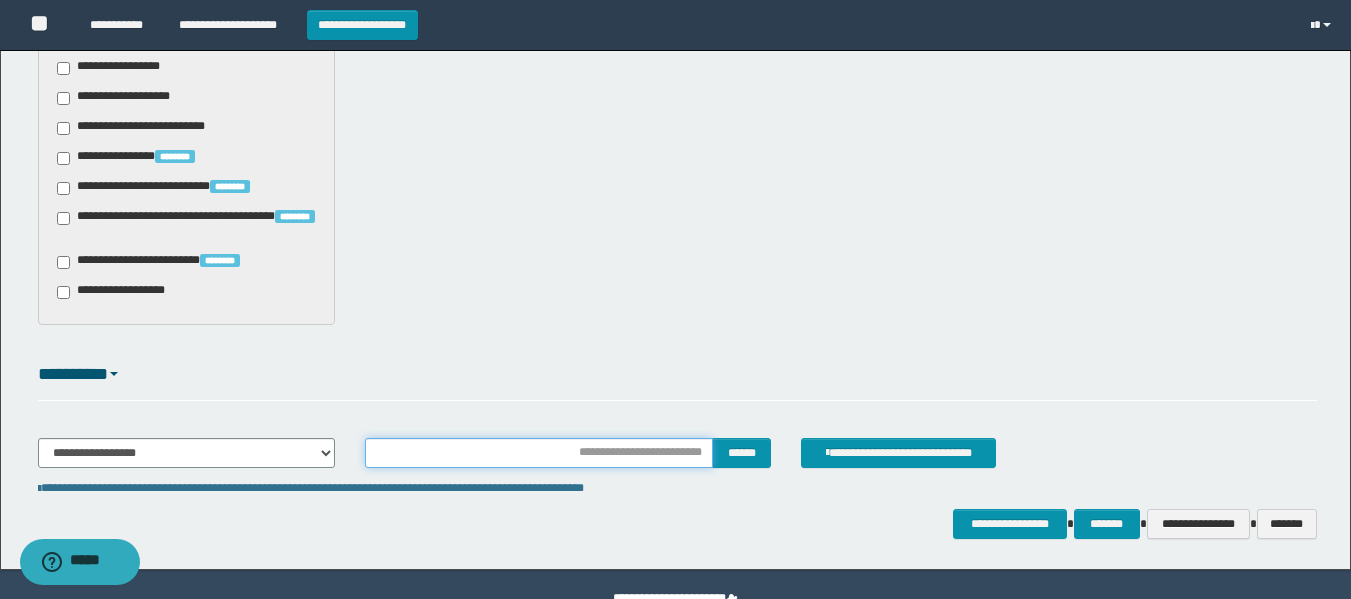click at bounding box center (539, 453) 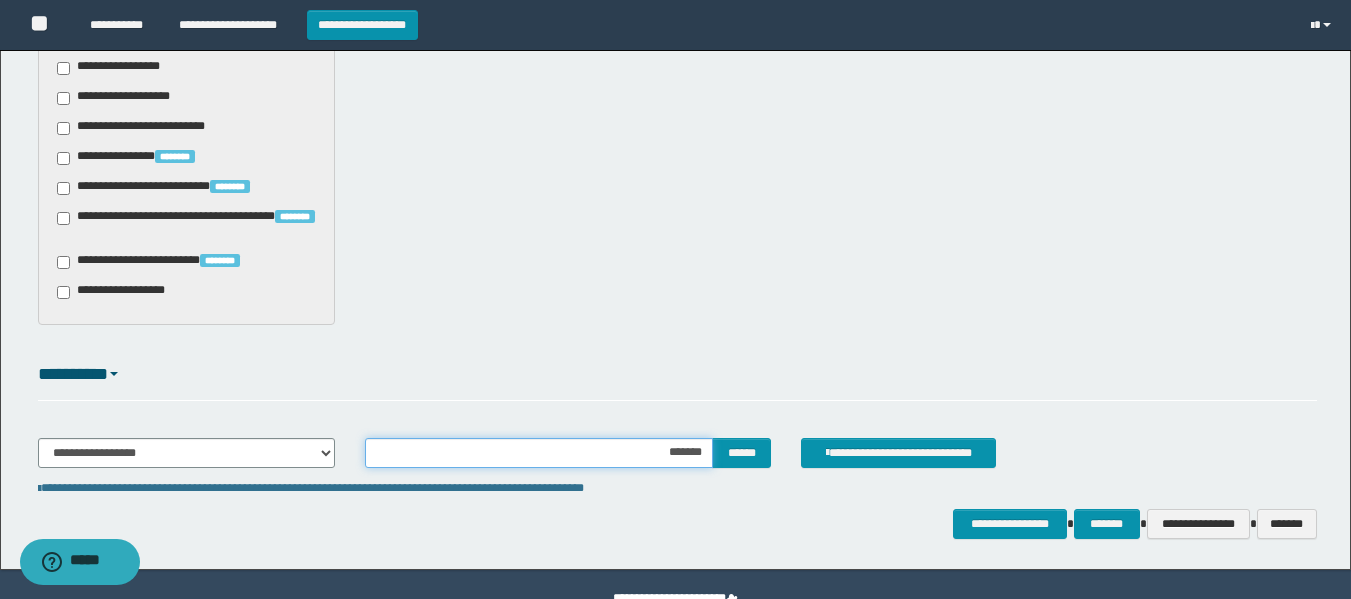 type on "********" 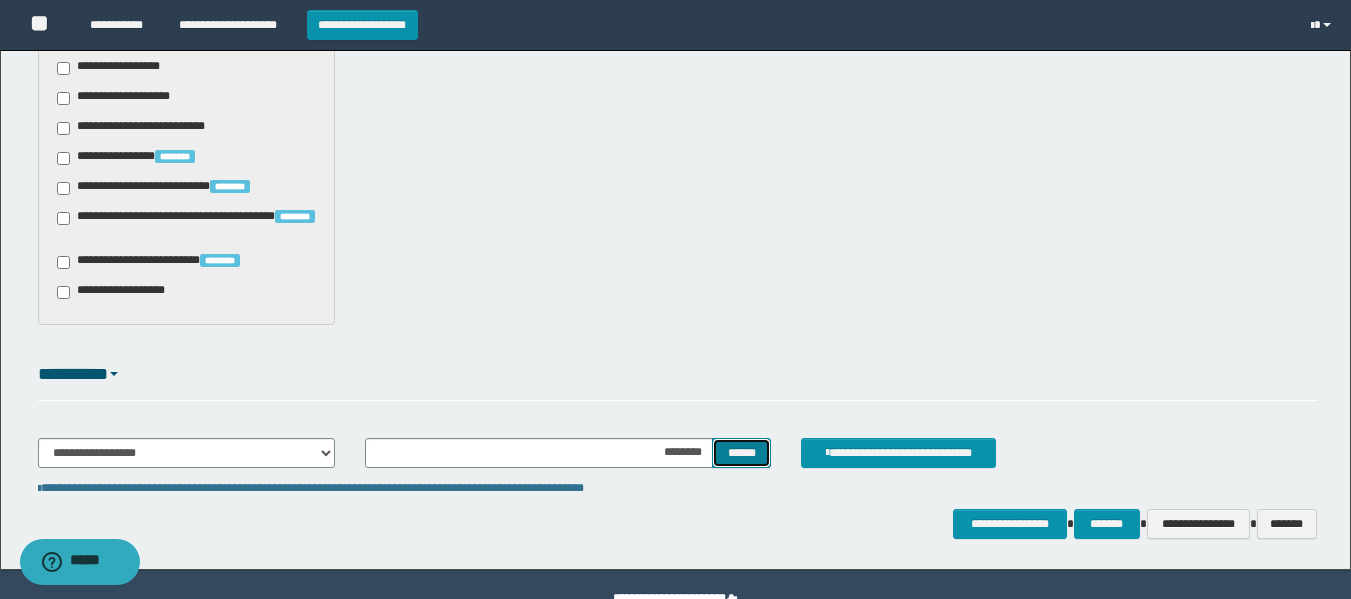click on "******" at bounding box center [741, 453] 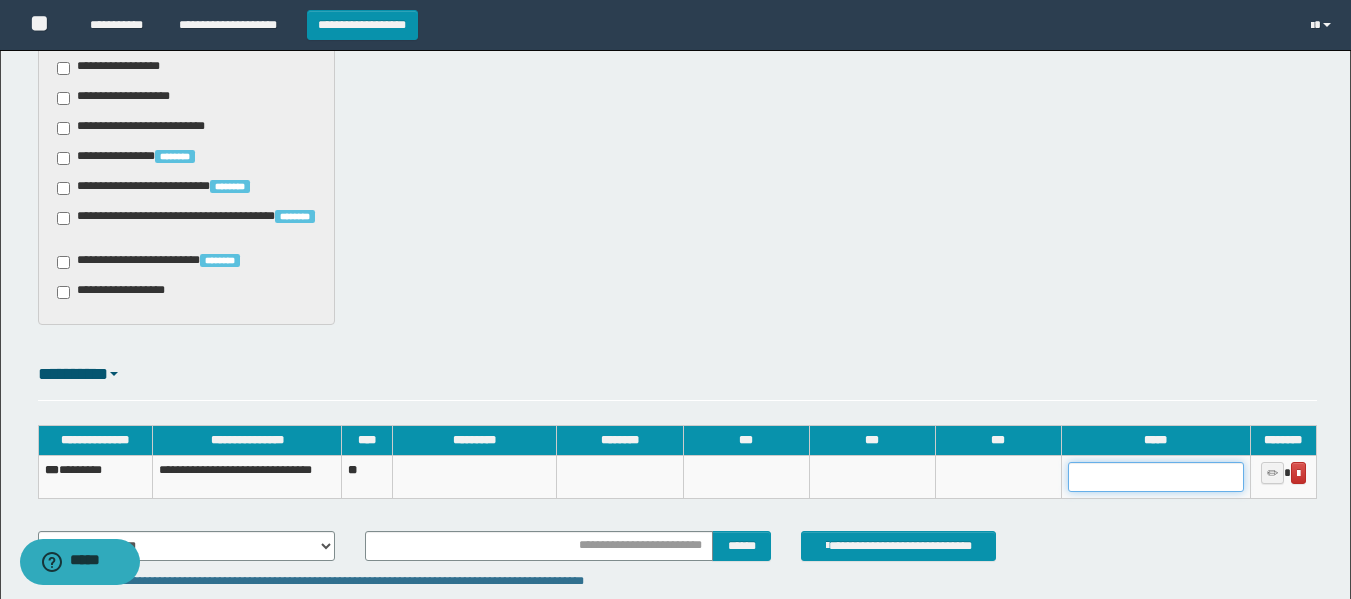 click at bounding box center (1156, 477) 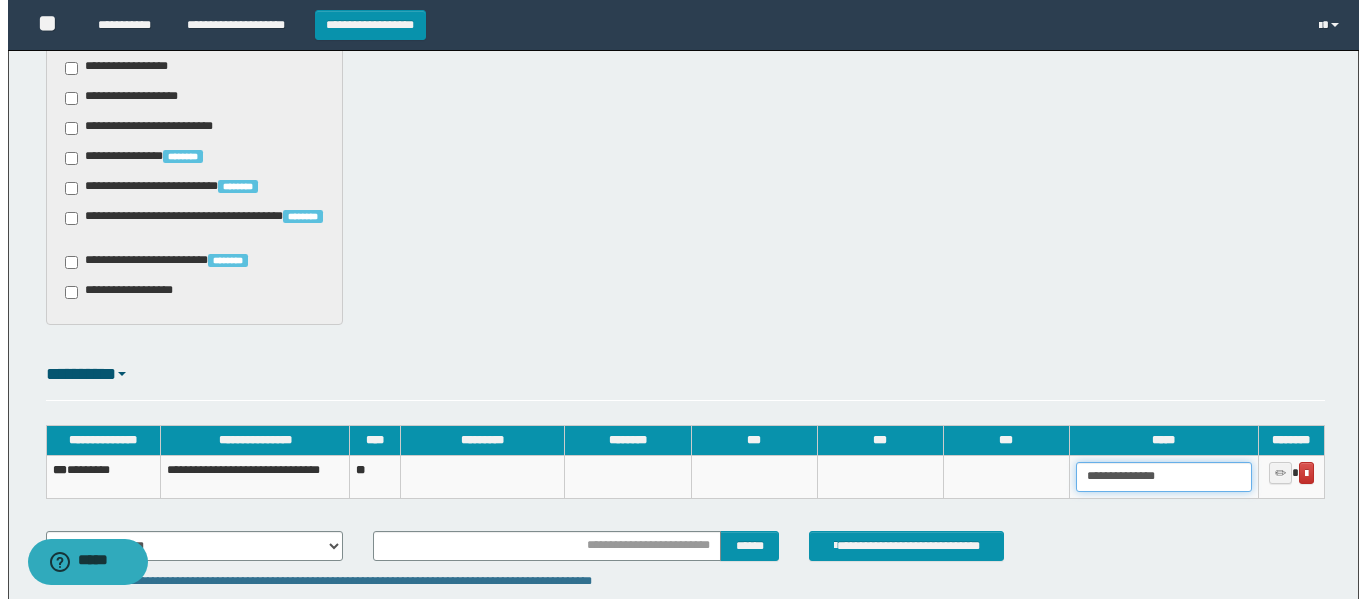 scroll, scrollTop: 1699, scrollLeft: 0, axis: vertical 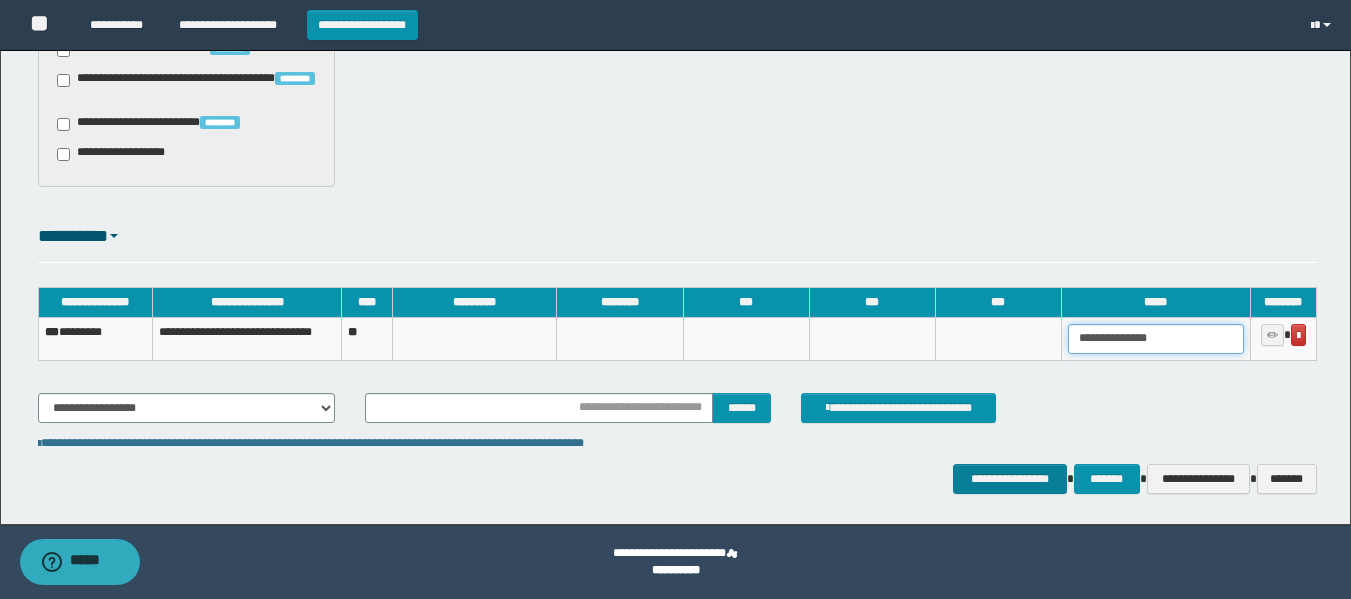 type on "**********" 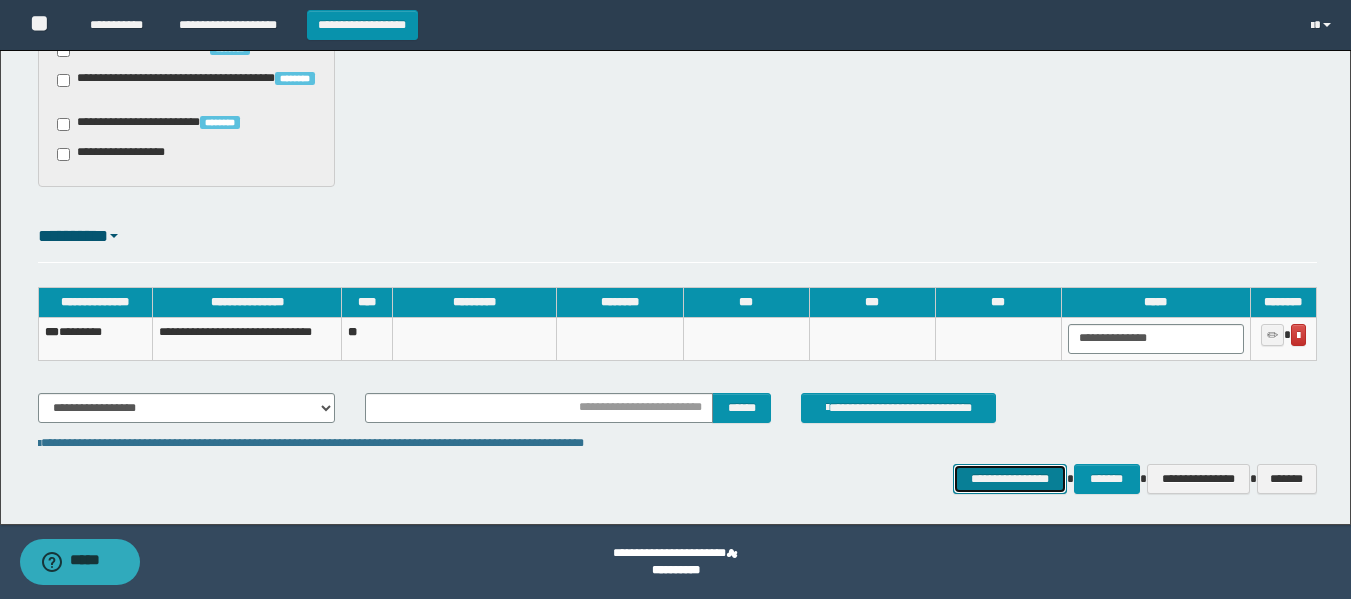 click on "**********" at bounding box center (1009, 479) 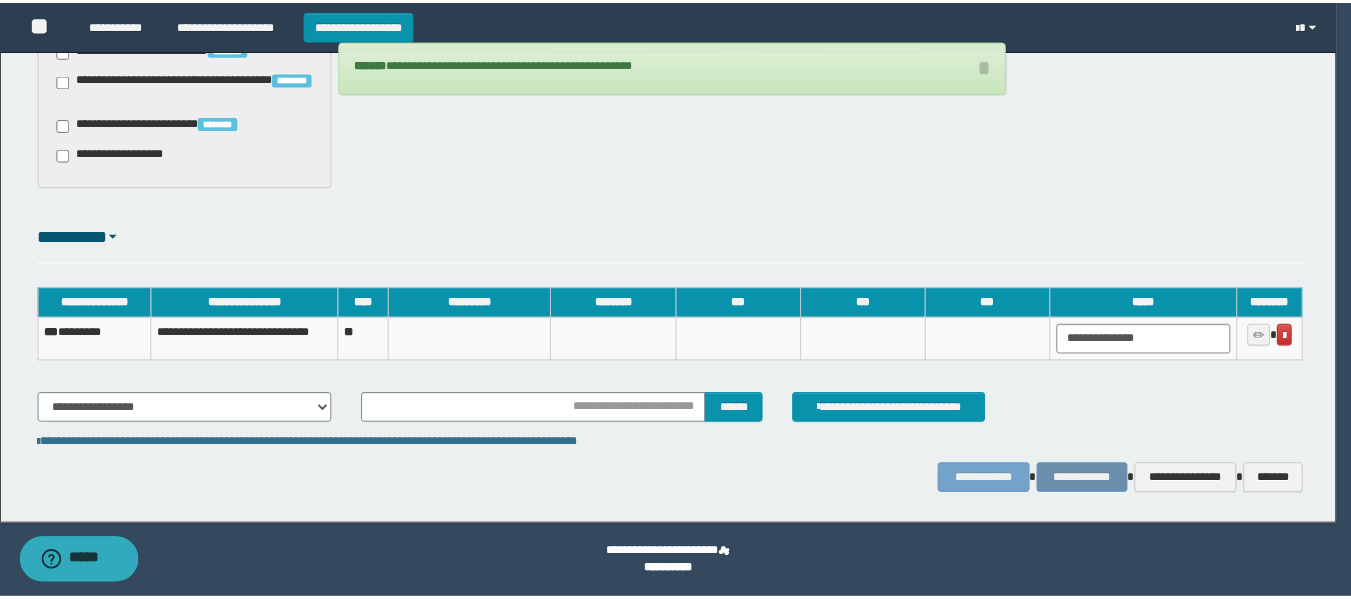 scroll, scrollTop: 1685, scrollLeft: 0, axis: vertical 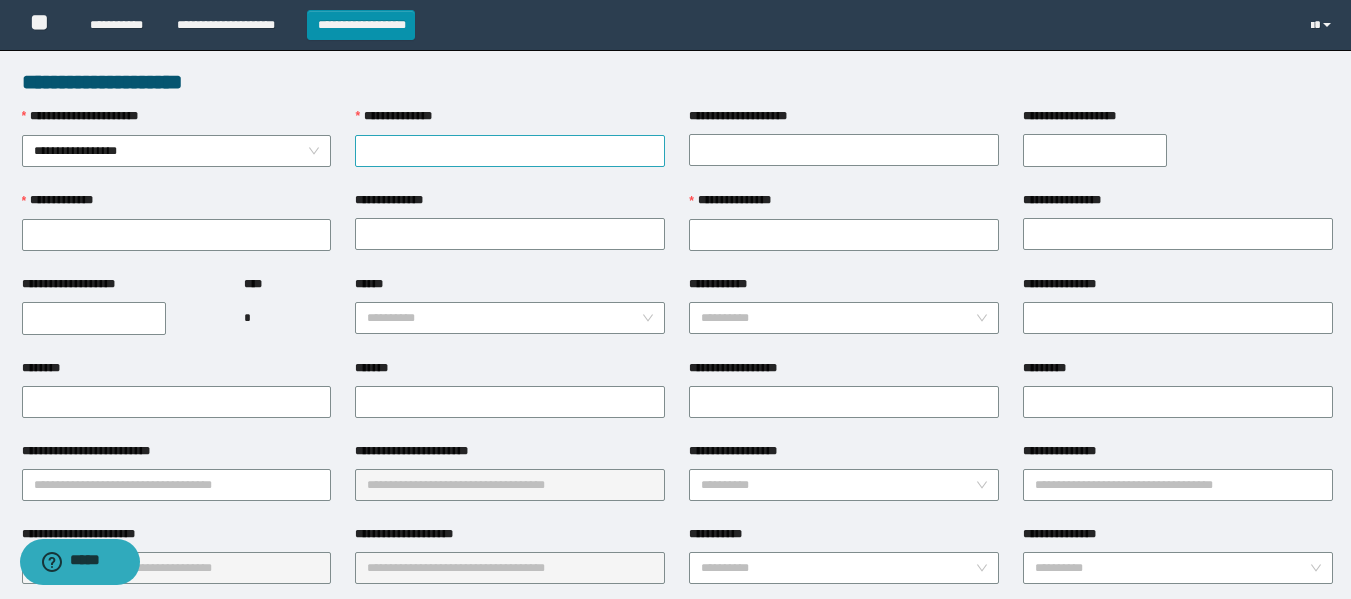 click on "**********" at bounding box center (510, 151) 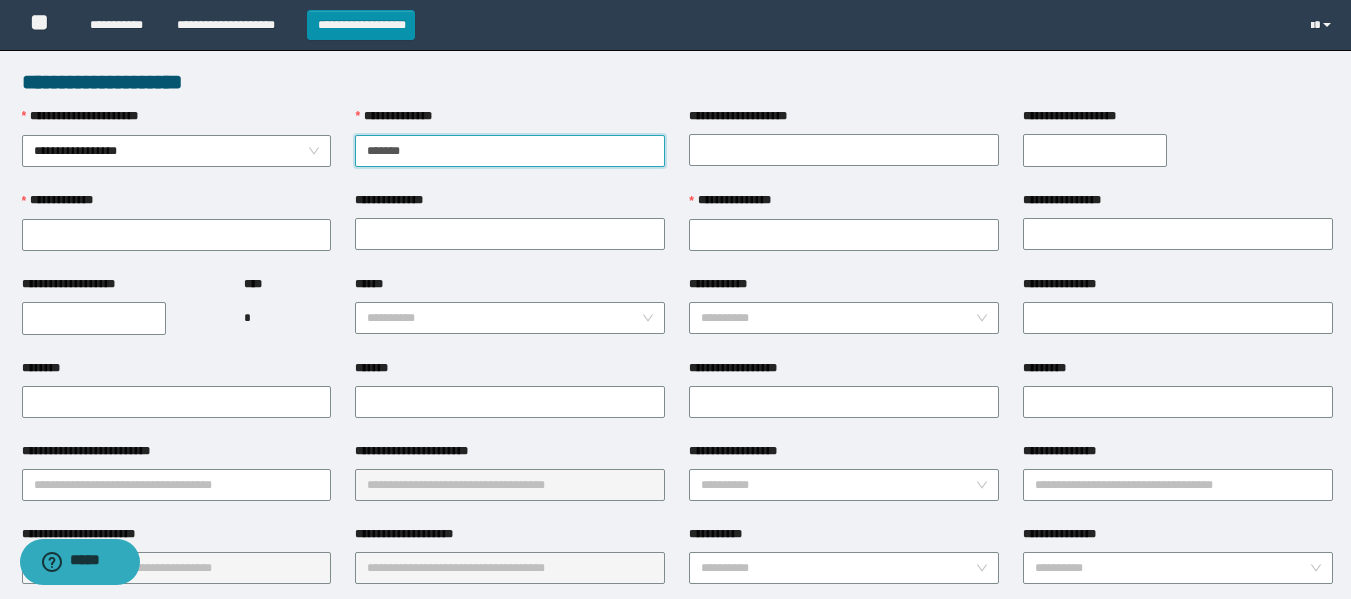 type on "********" 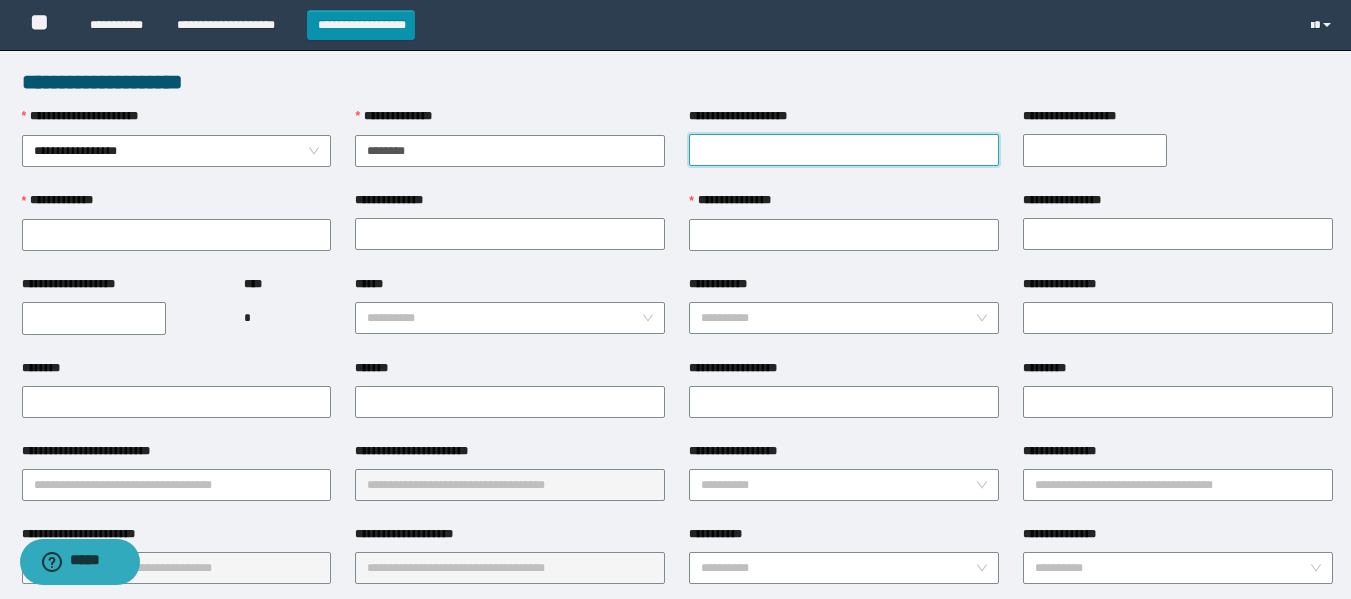 click on "**********" at bounding box center (844, 150) 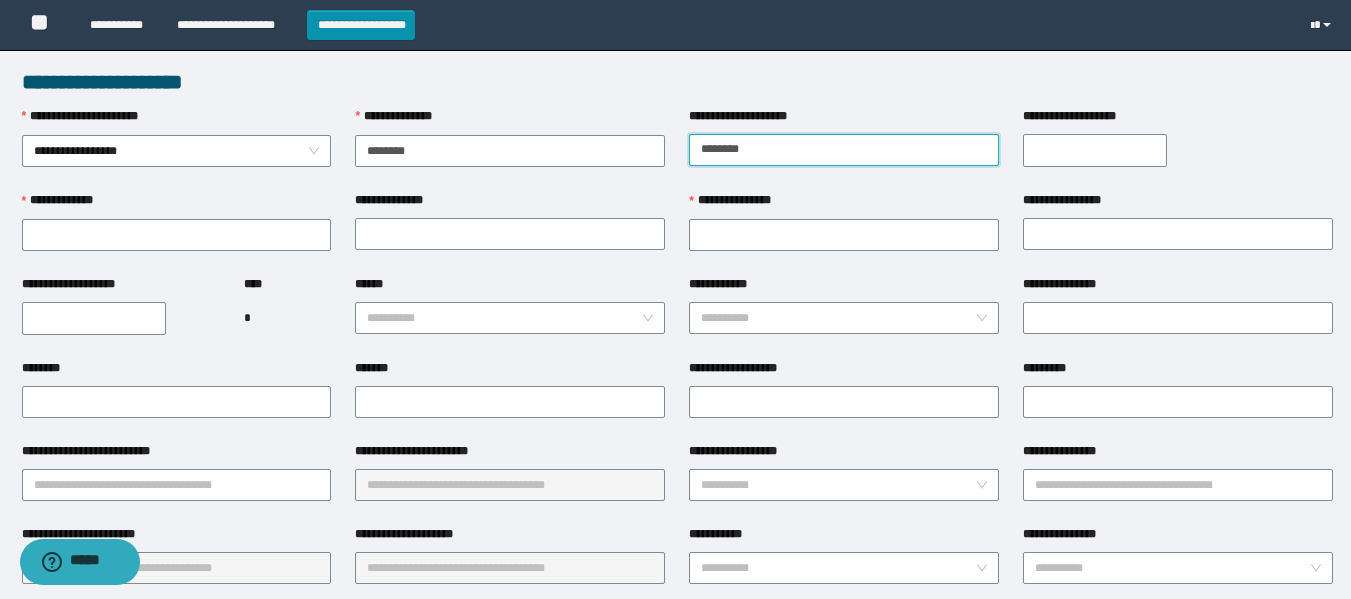 type on "********" 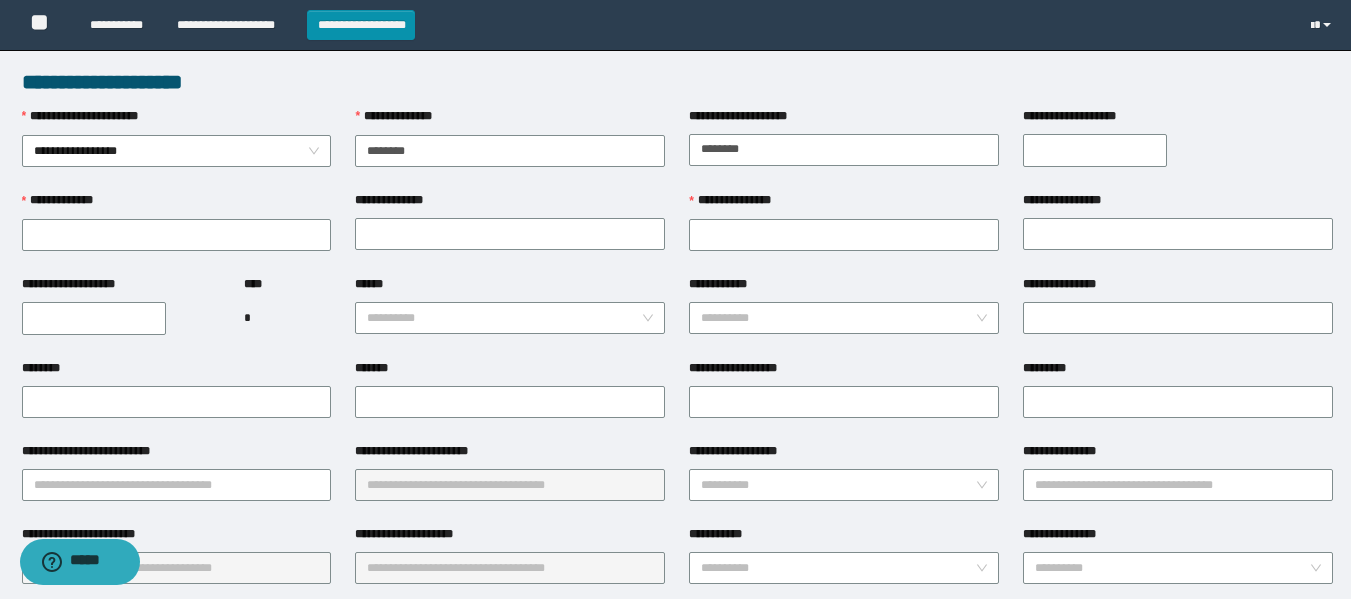 type on "**********" 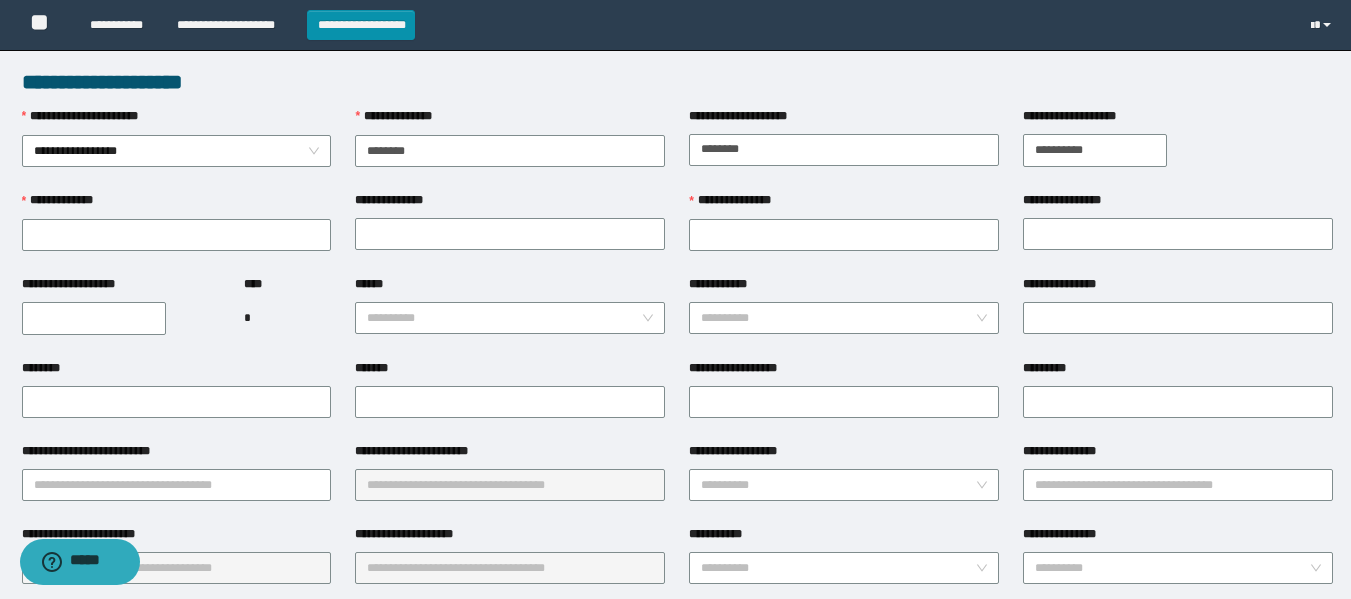 click on "**********" at bounding box center [1095, 150] 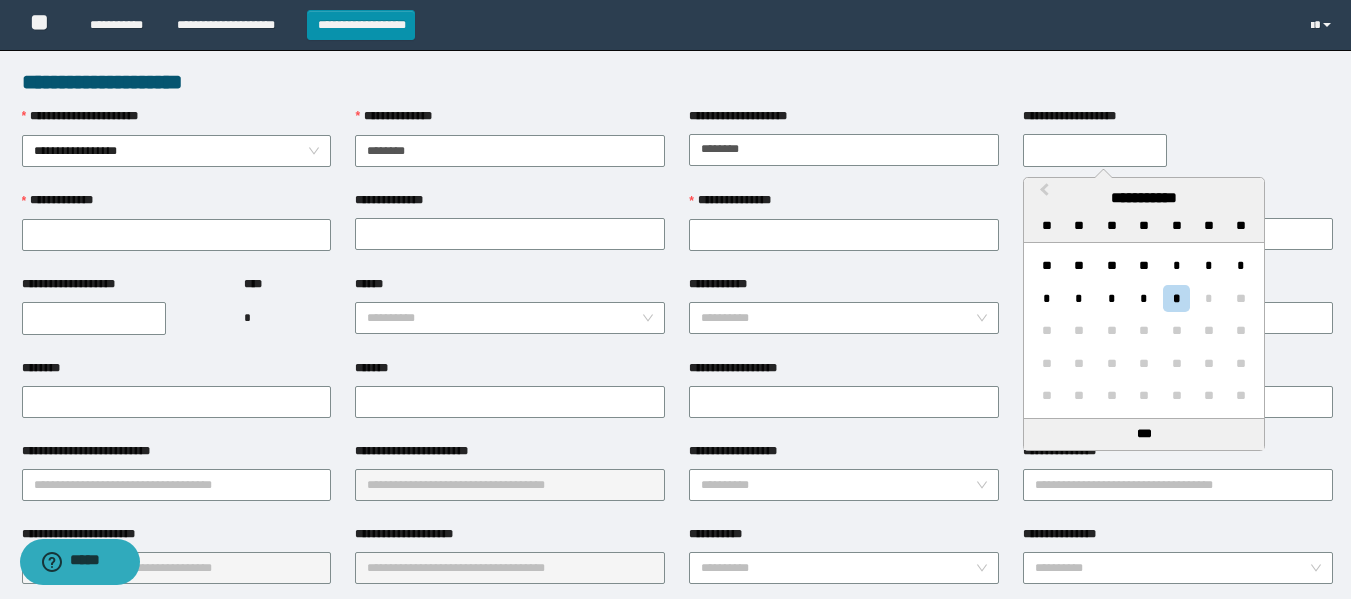 type on "**********" 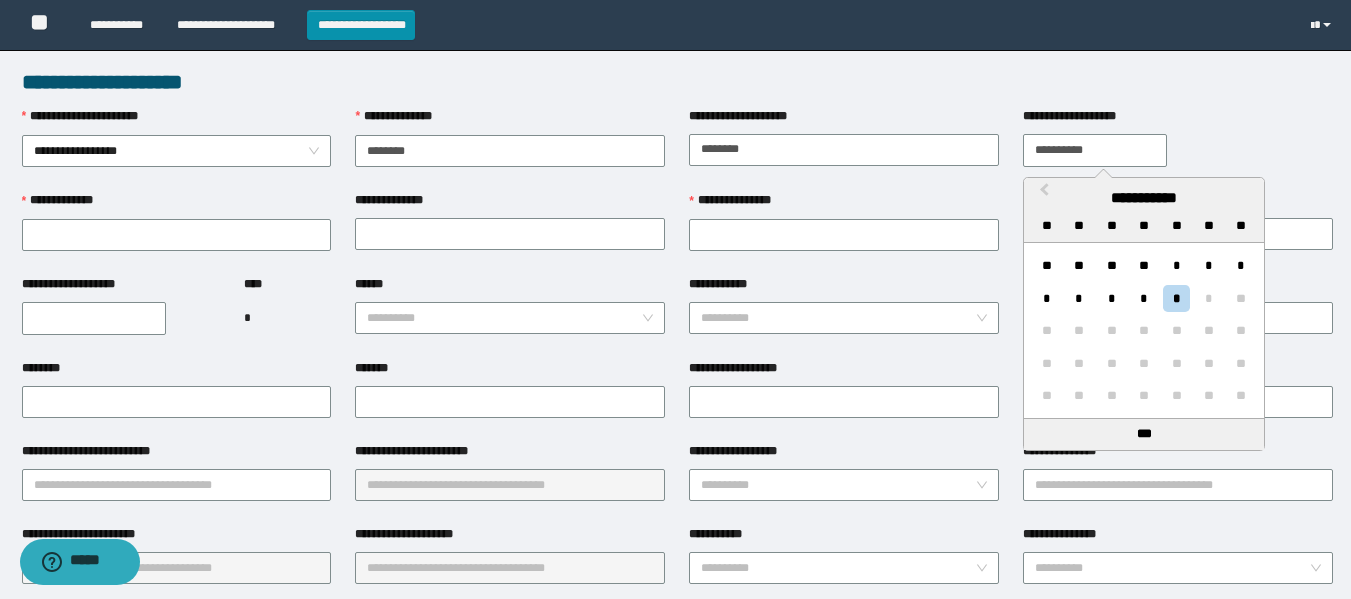 click on "**********" at bounding box center [1095, 150] 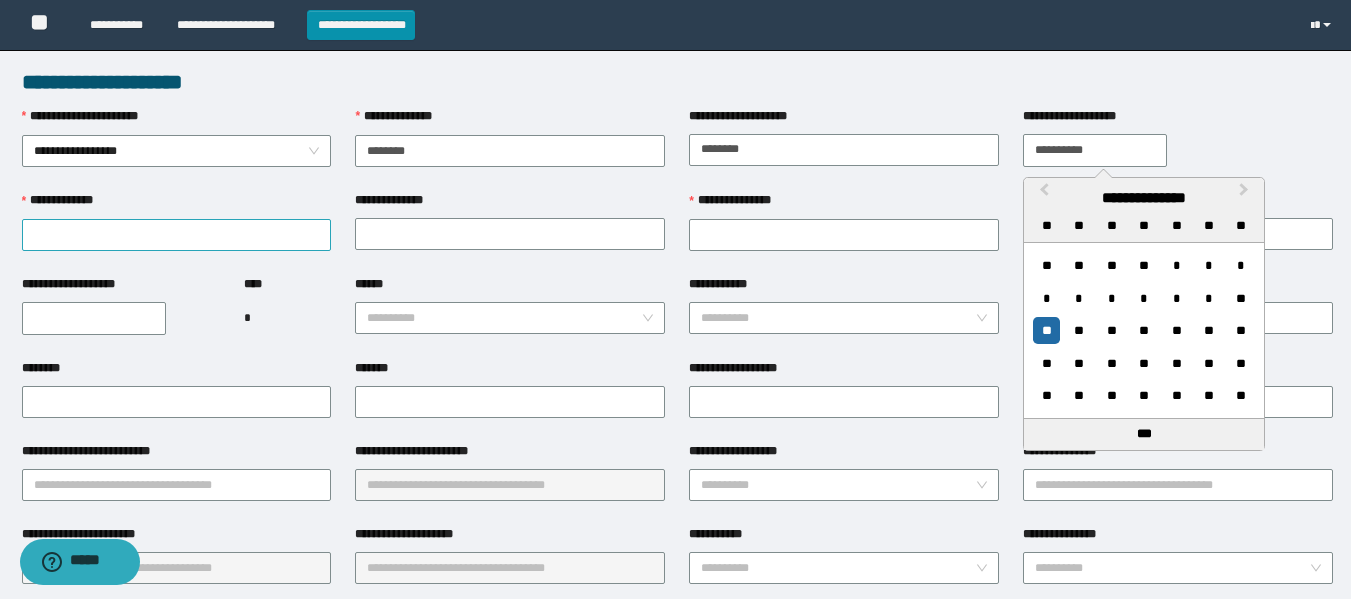 type on "**********" 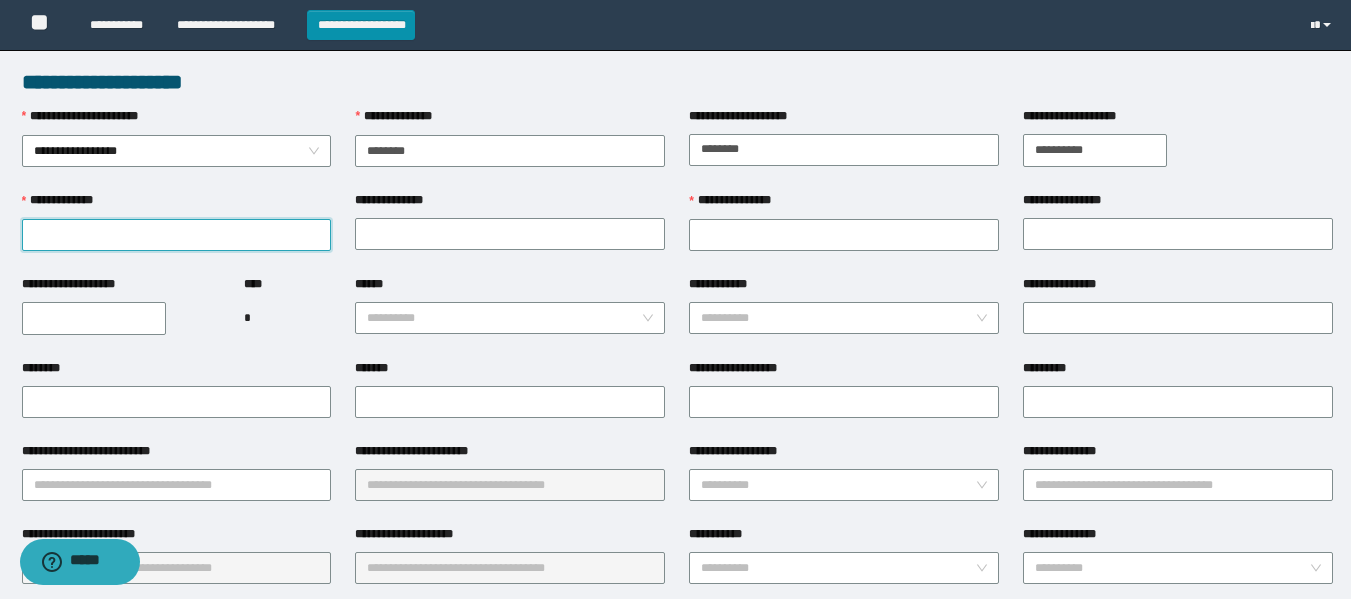 click on "**********" at bounding box center [177, 235] 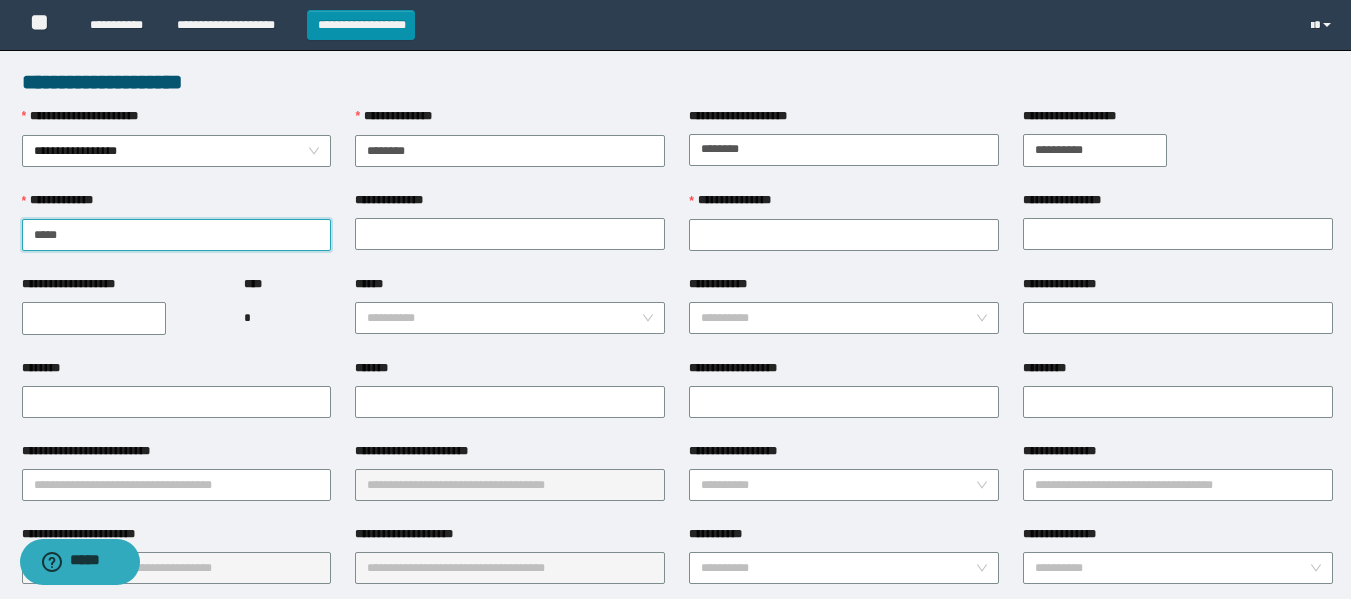 type on "*****" 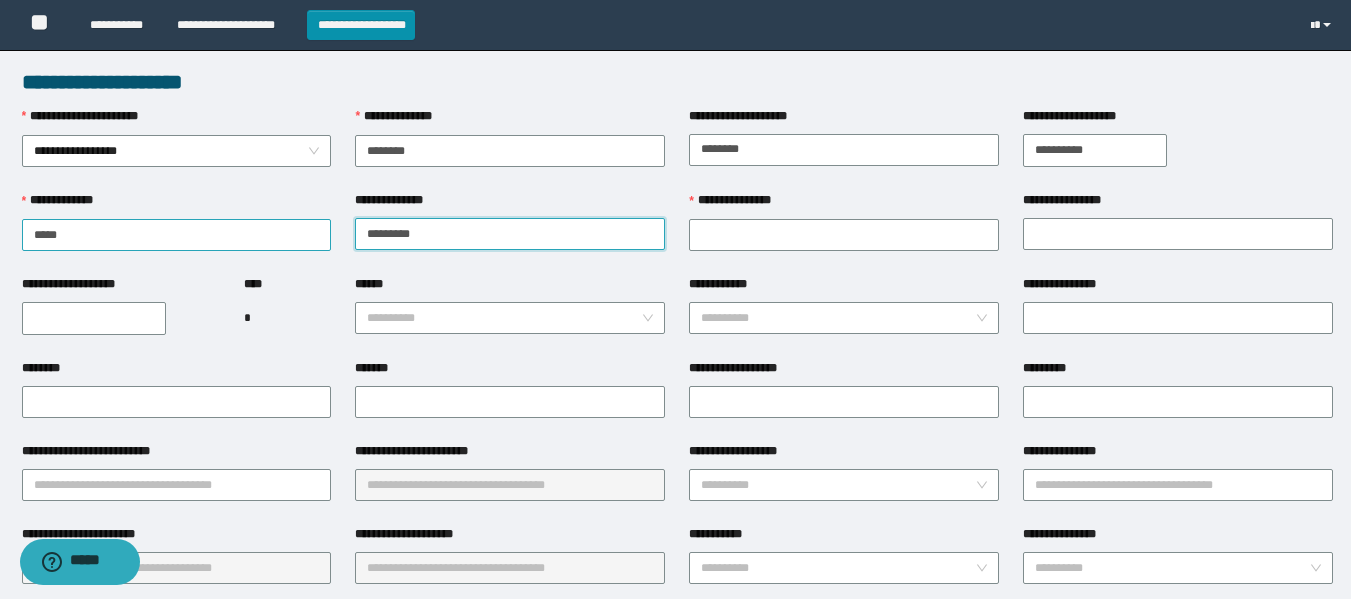 type on "*********" 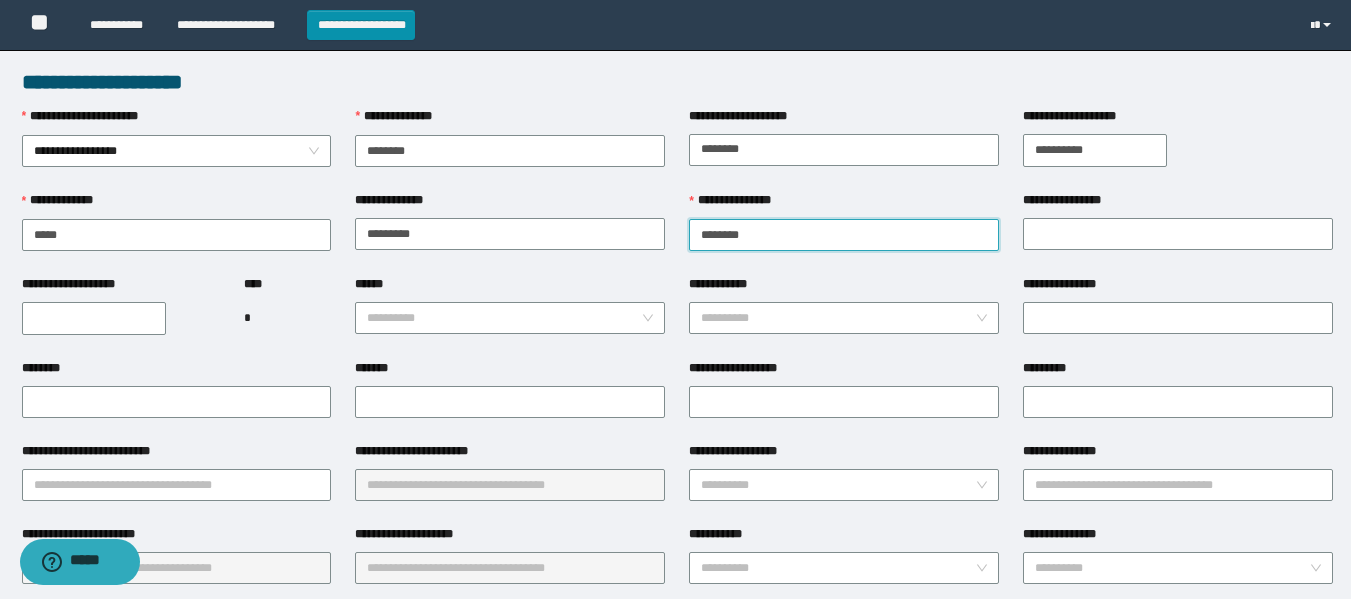 type on "********" 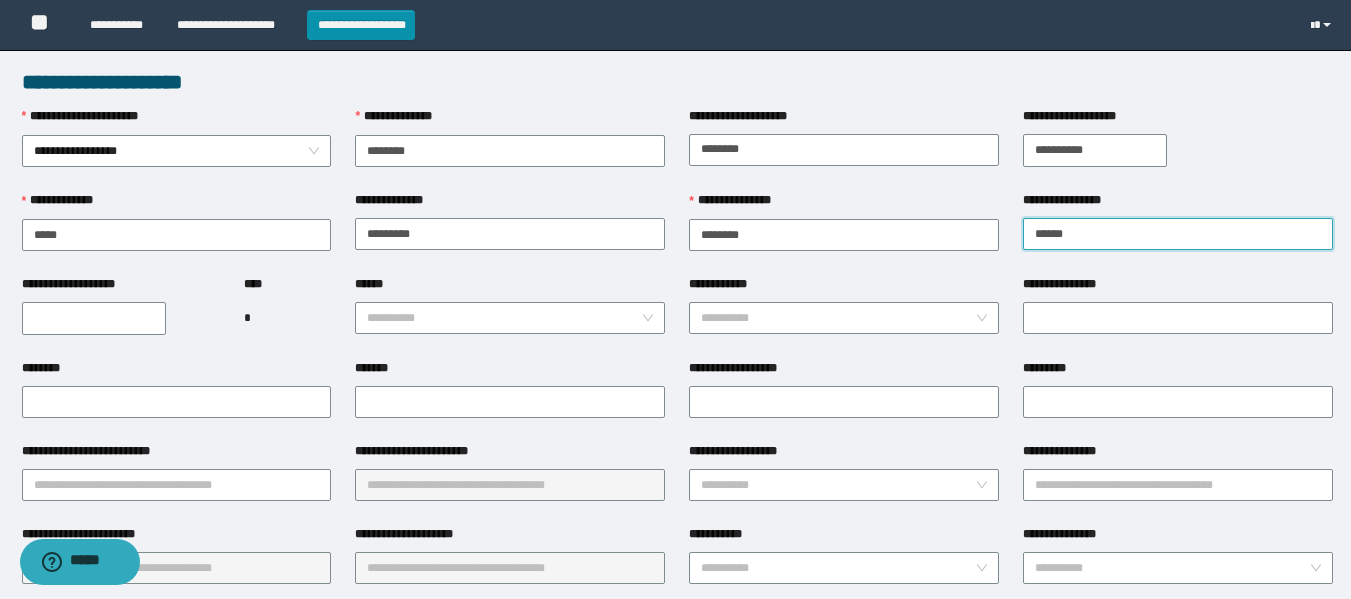 type on "******" 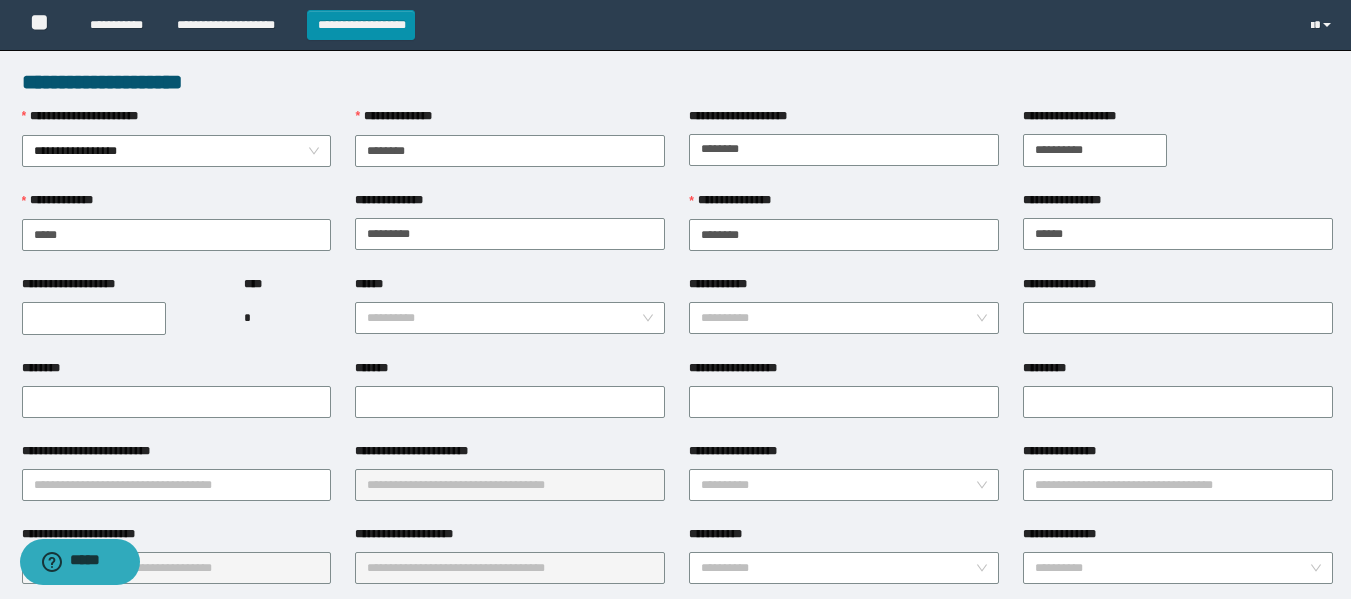 type on "**********" 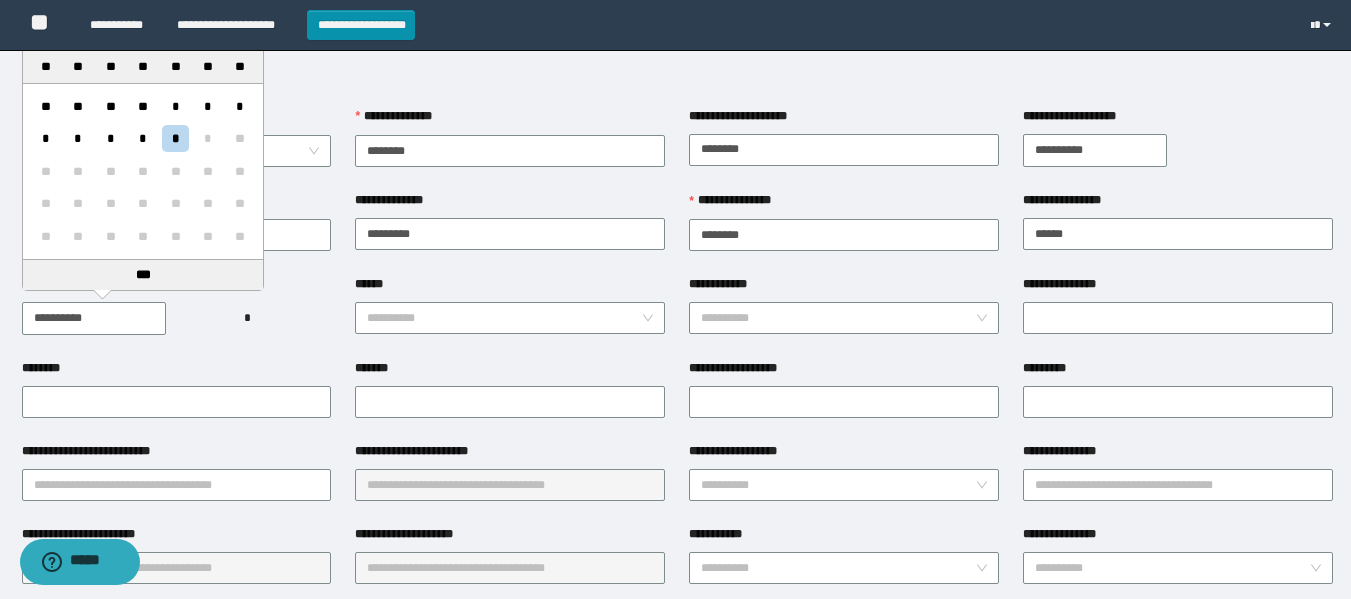 click on "**********" at bounding box center (94, 318) 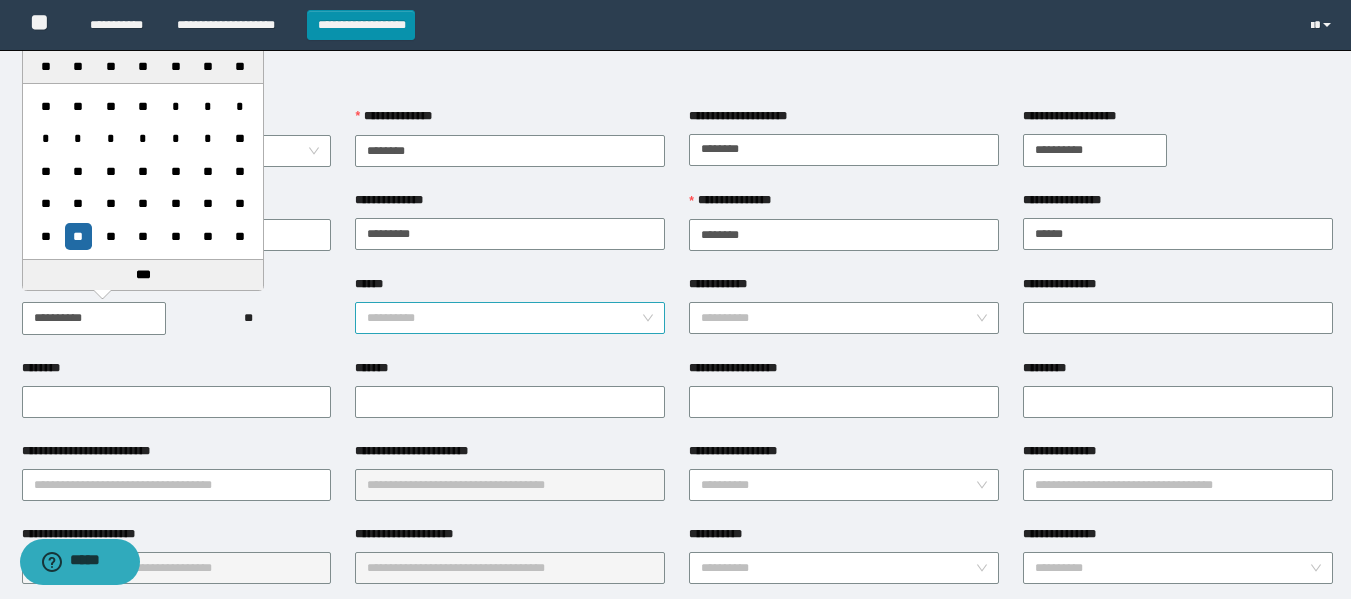 type on "**********" 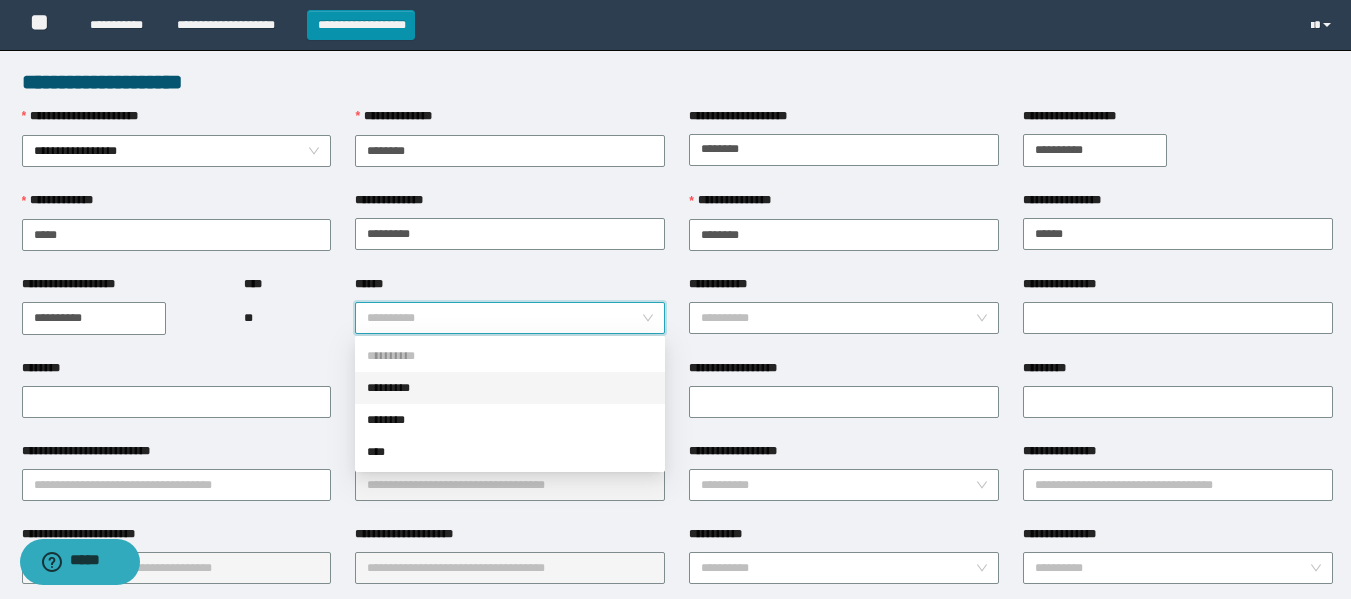 click on "******" at bounding box center [504, 318] 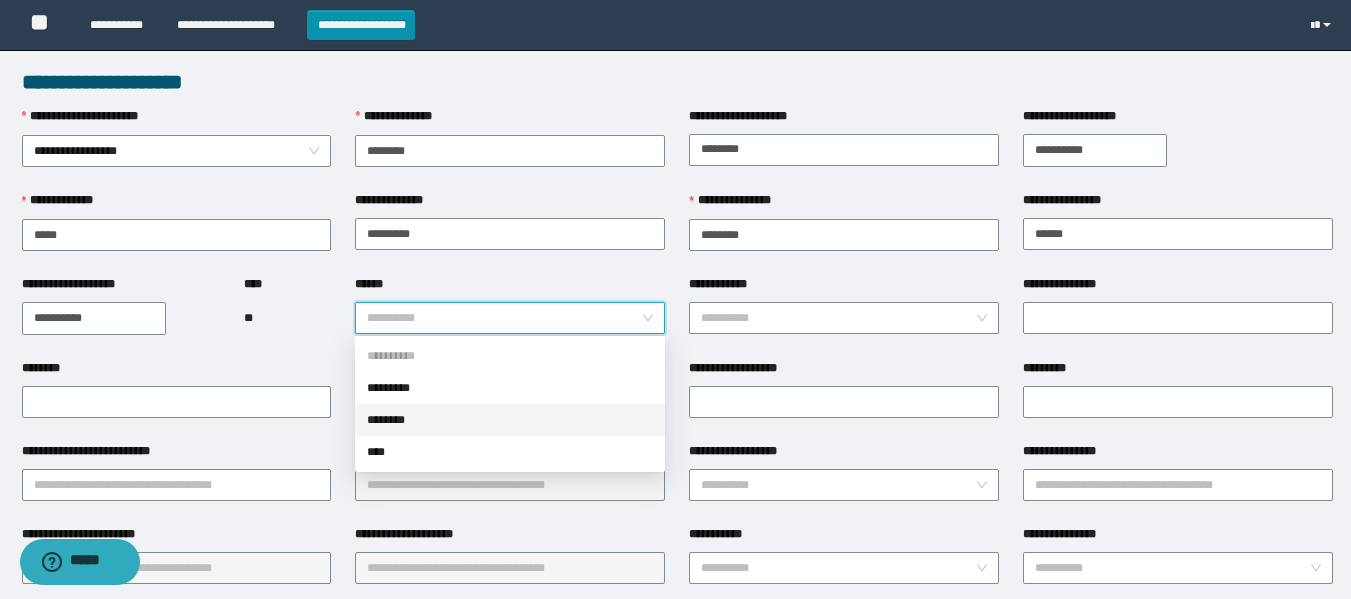 click on "********" at bounding box center [510, 420] 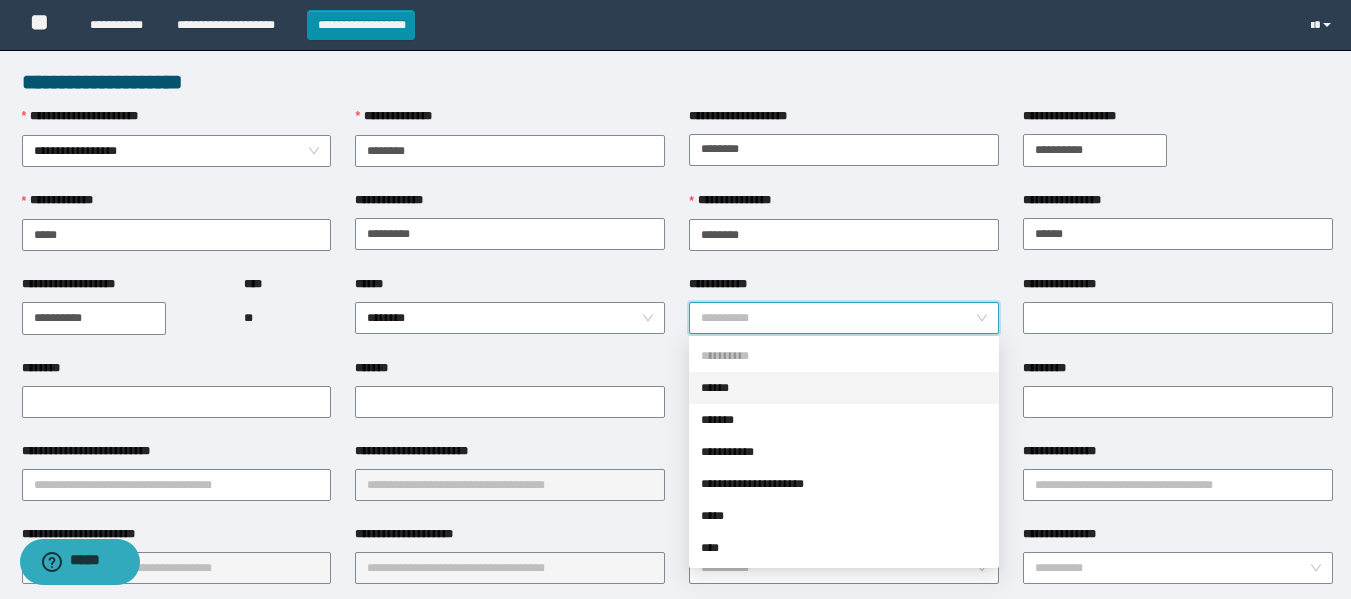 click on "**********" at bounding box center (838, 318) 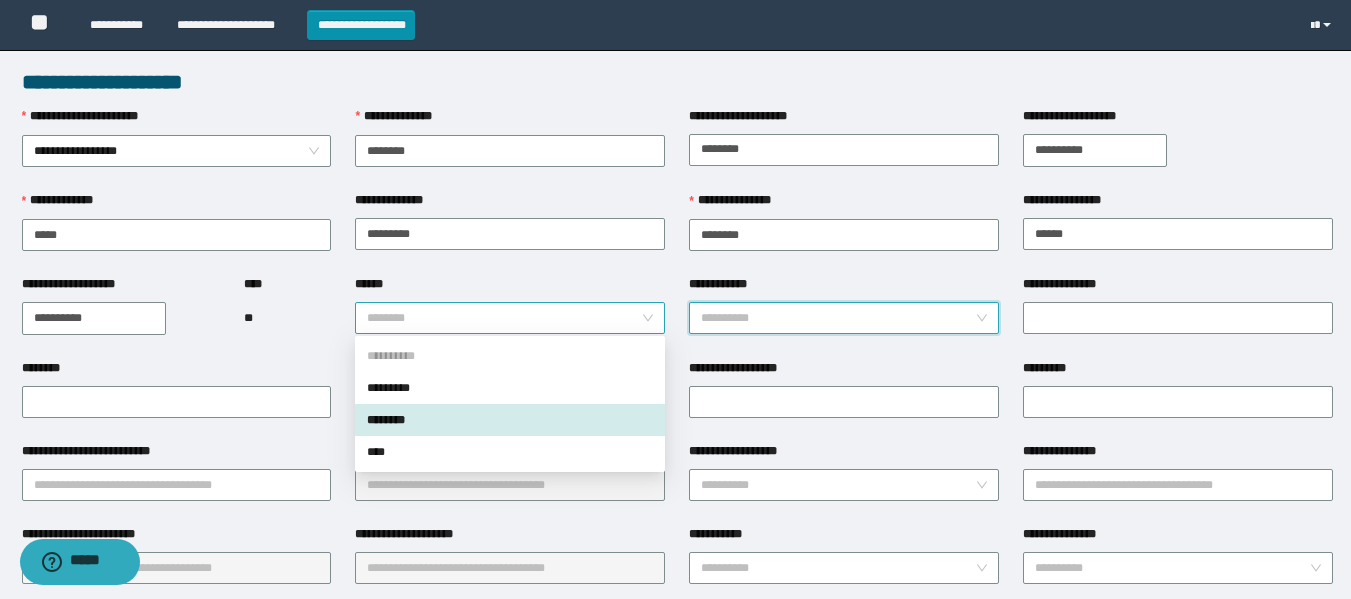 click on "********" at bounding box center (510, 318) 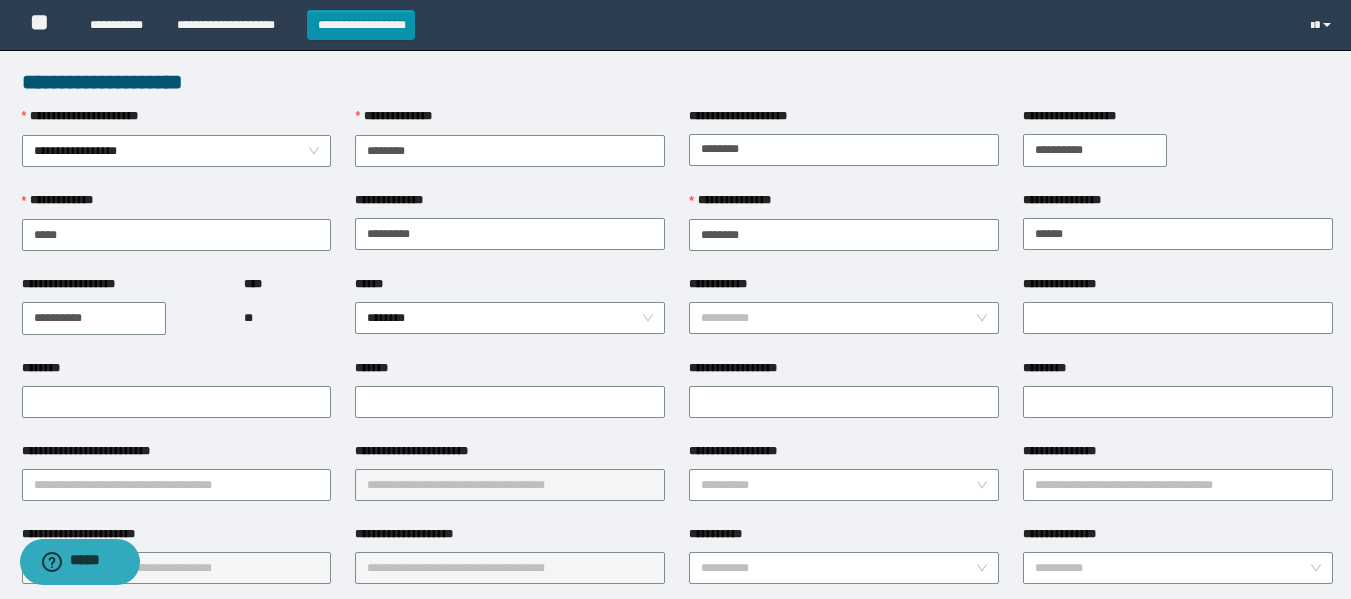 click on "**********" at bounding box center (510, 233) 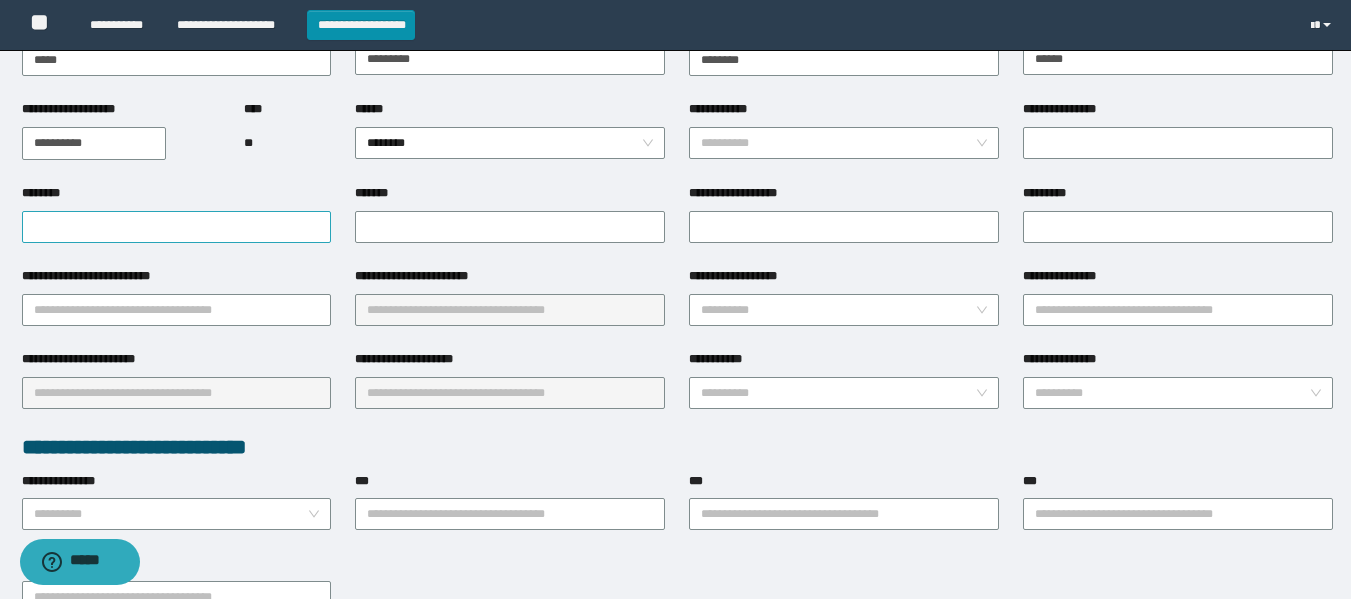 scroll, scrollTop: 176, scrollLeft: 0, axis: vertical 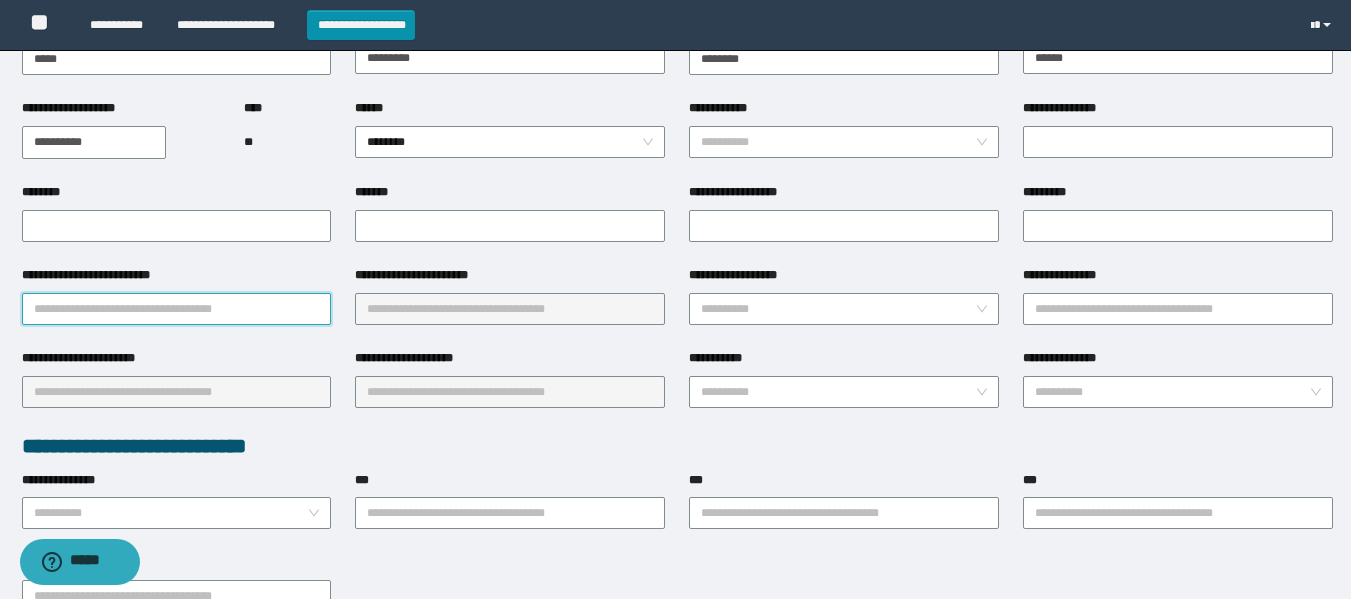click on "**********" at bounding box center (177, 309) 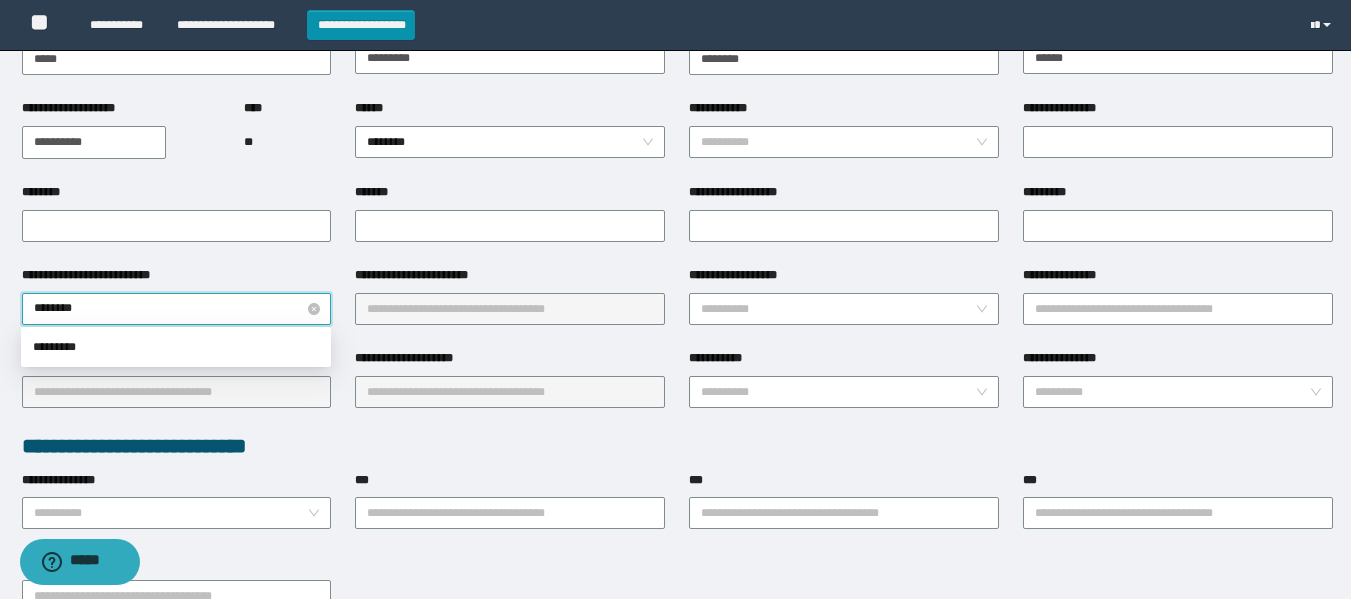 type on "*********" 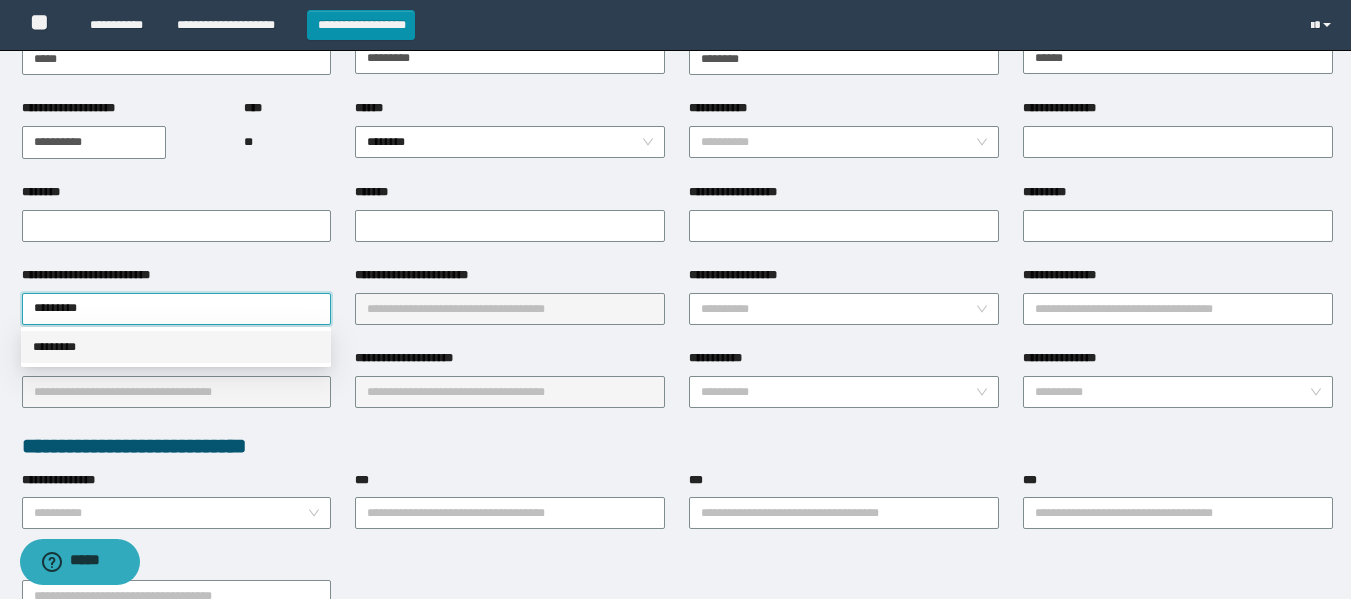 click on "*********" at bounding box center [176, 347] 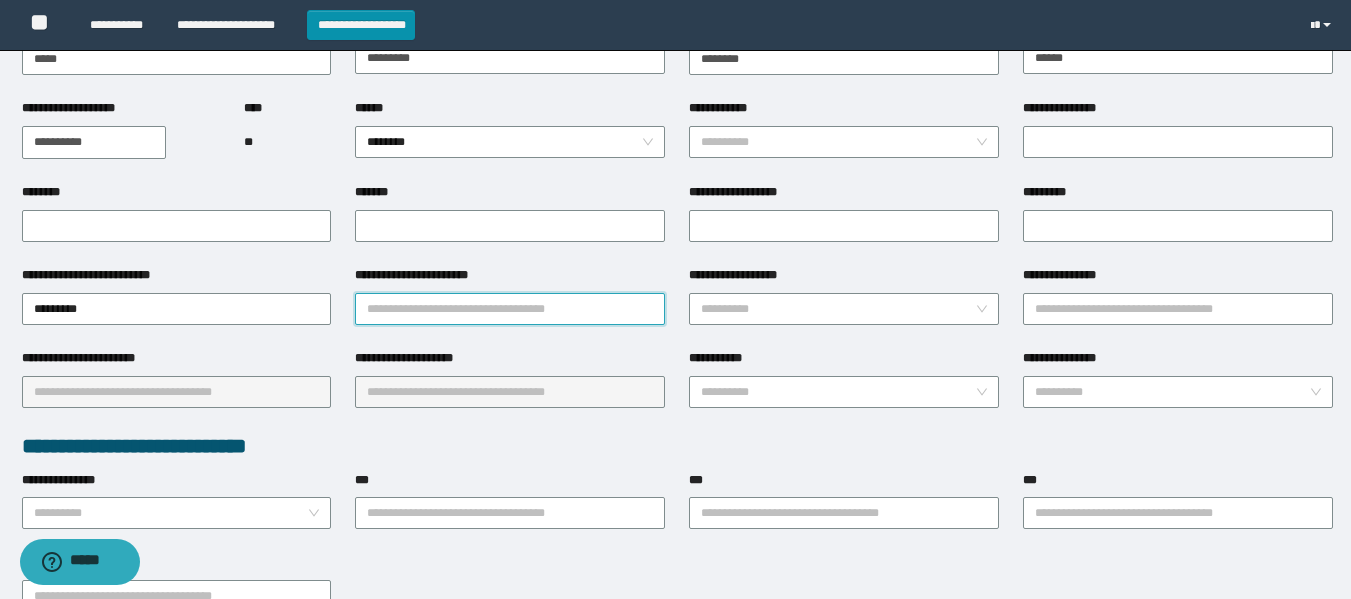 click on "**********" at bounding box center [510, 309] 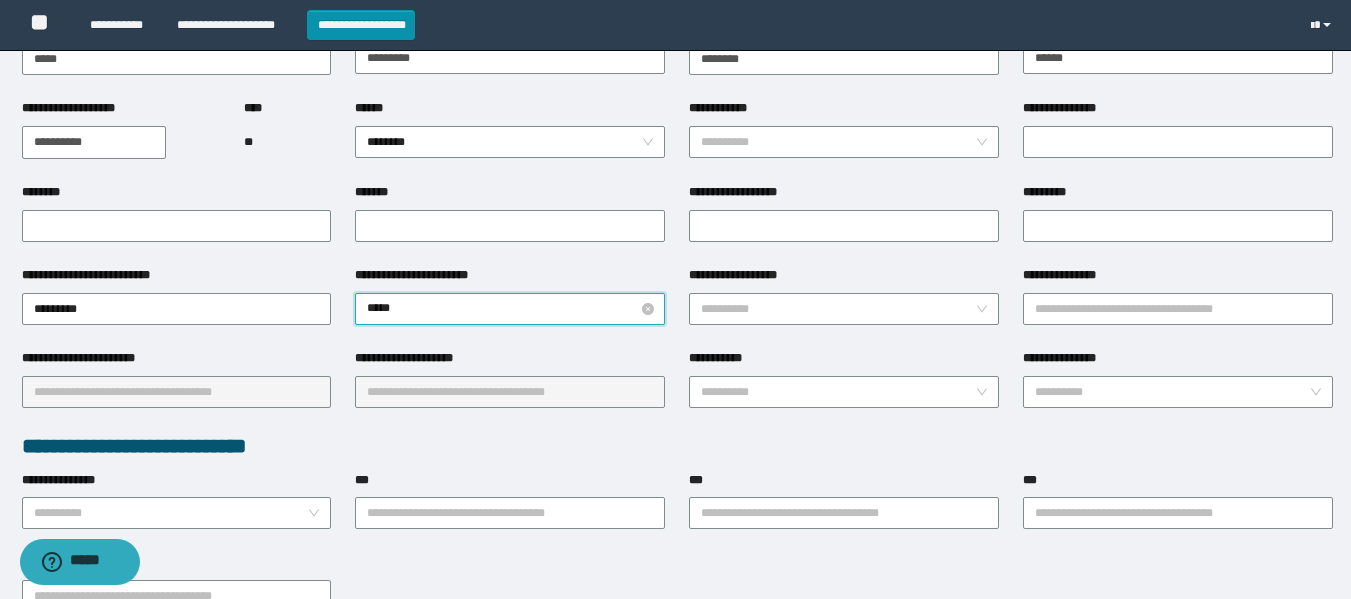 type on "******" 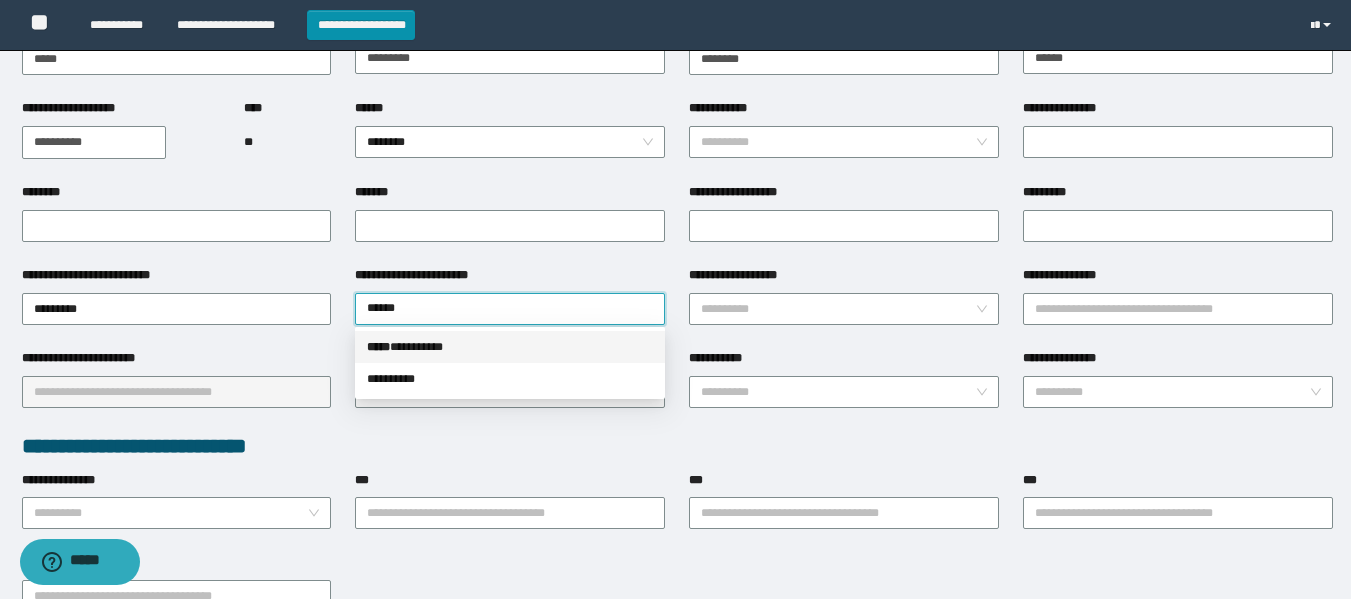 click on "***** * ********" at bounding box center (510, 347) 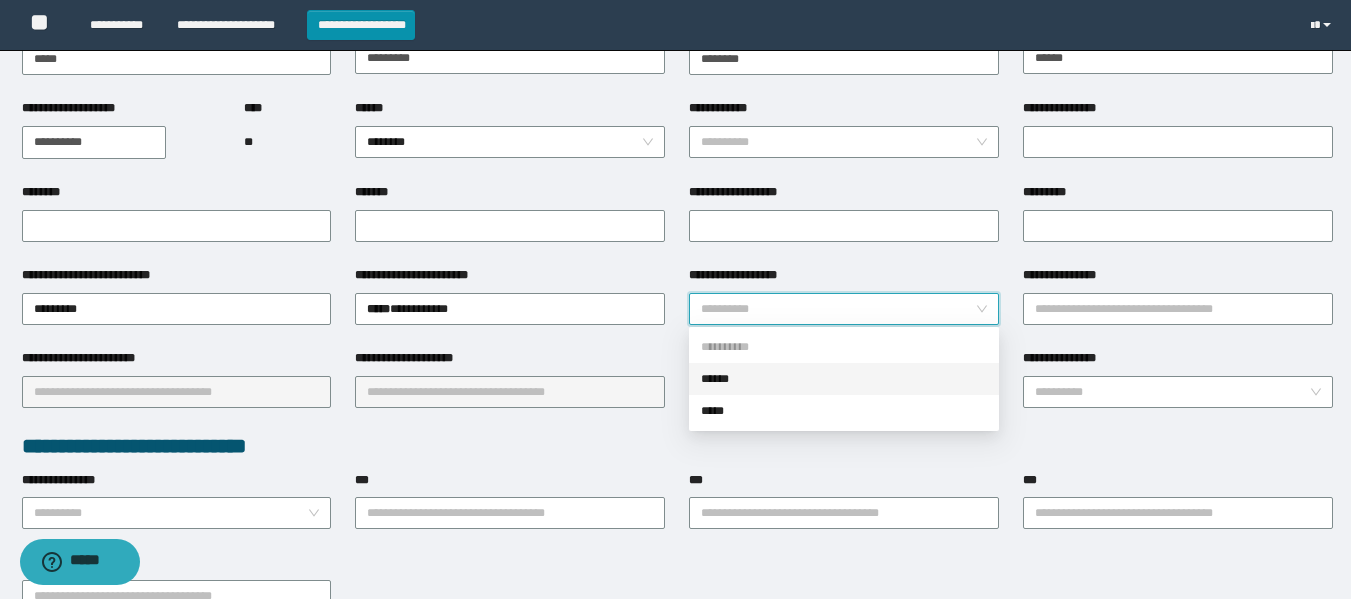 click on "**********" at bounding box center [838, 309] 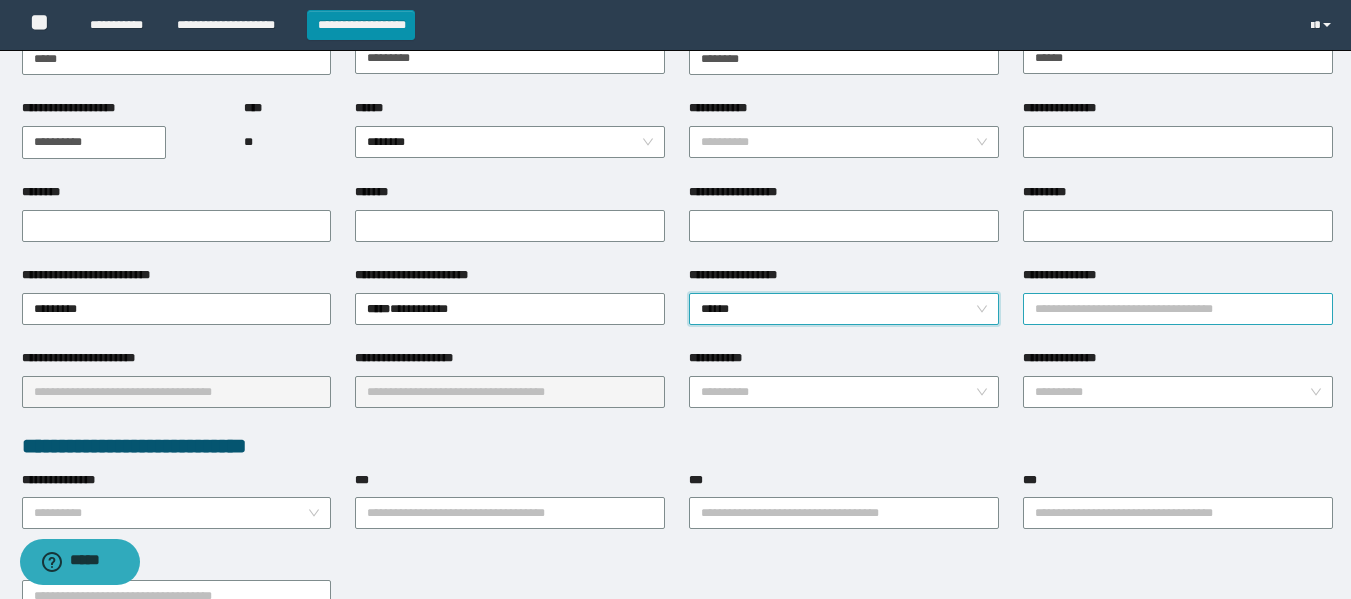 click on "**********" at bounding box center [1178, 309] 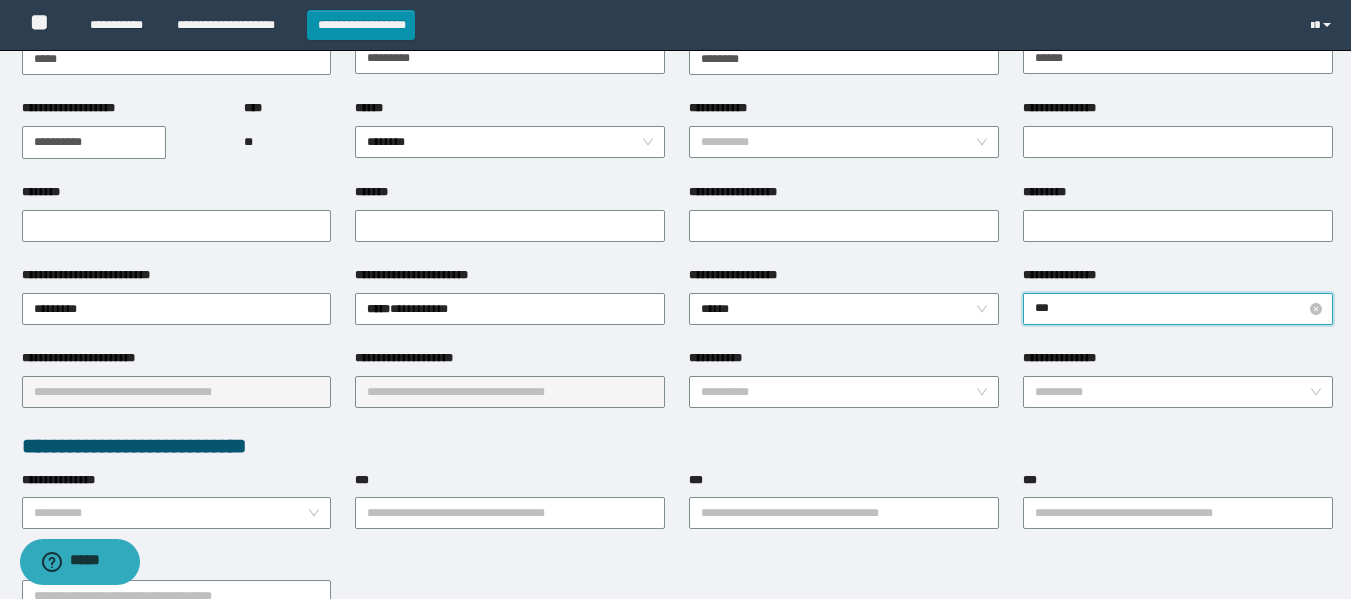 type on "****" 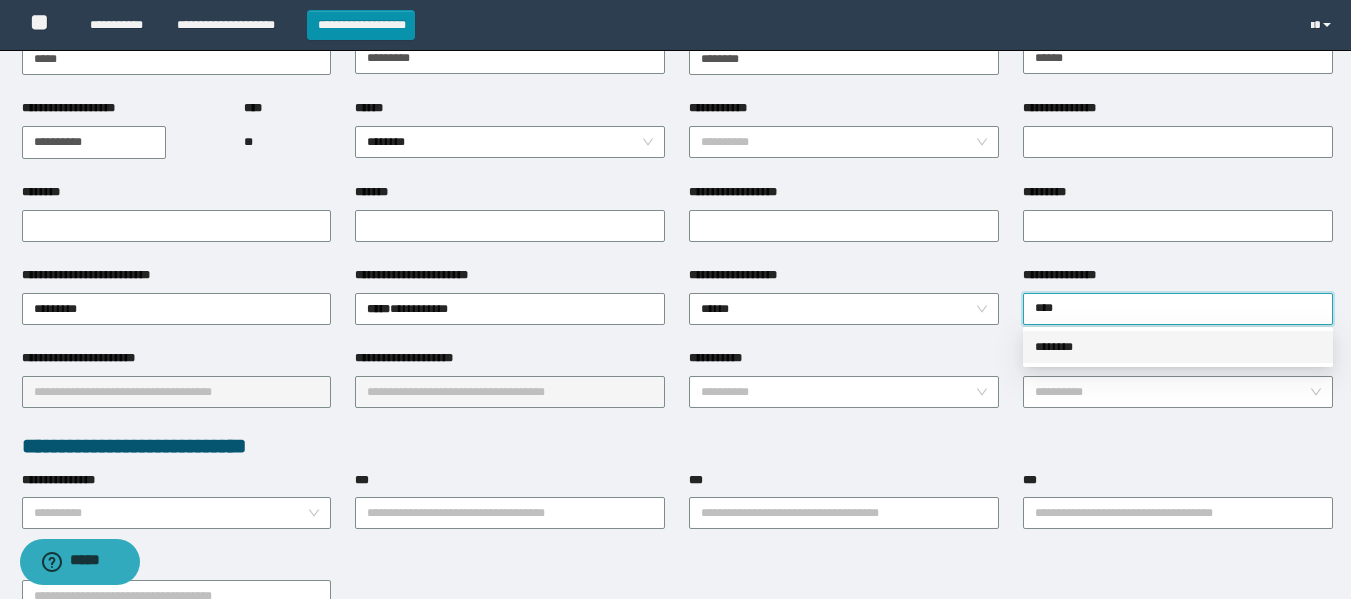 click on "********" at bounding box center [1178, 347] 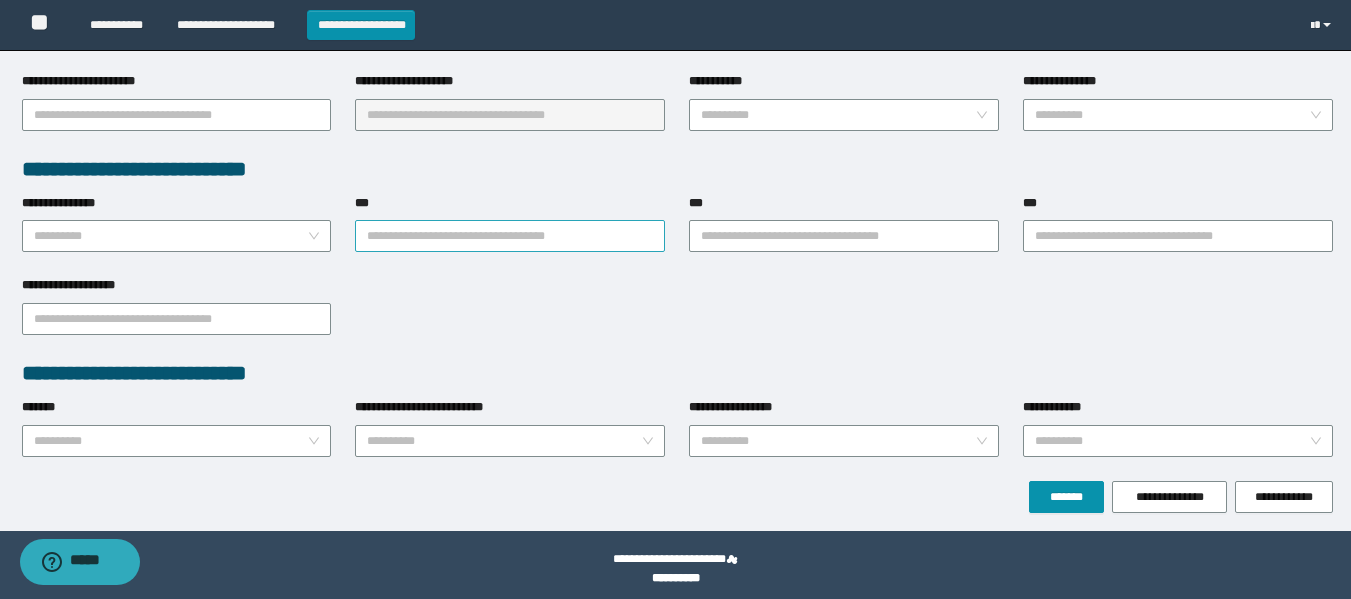 scroll, scrollTop: 462, scrollLeft: 0, axis: vertical 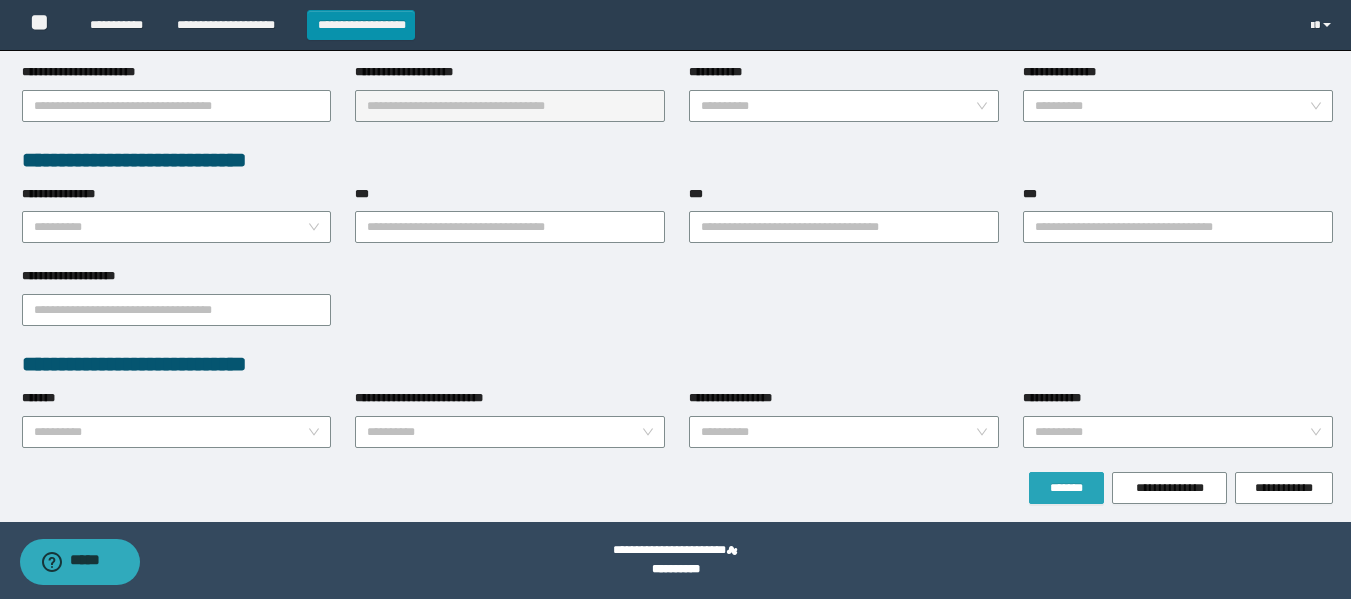 click on "*******" at bounding box center (1066, 488) 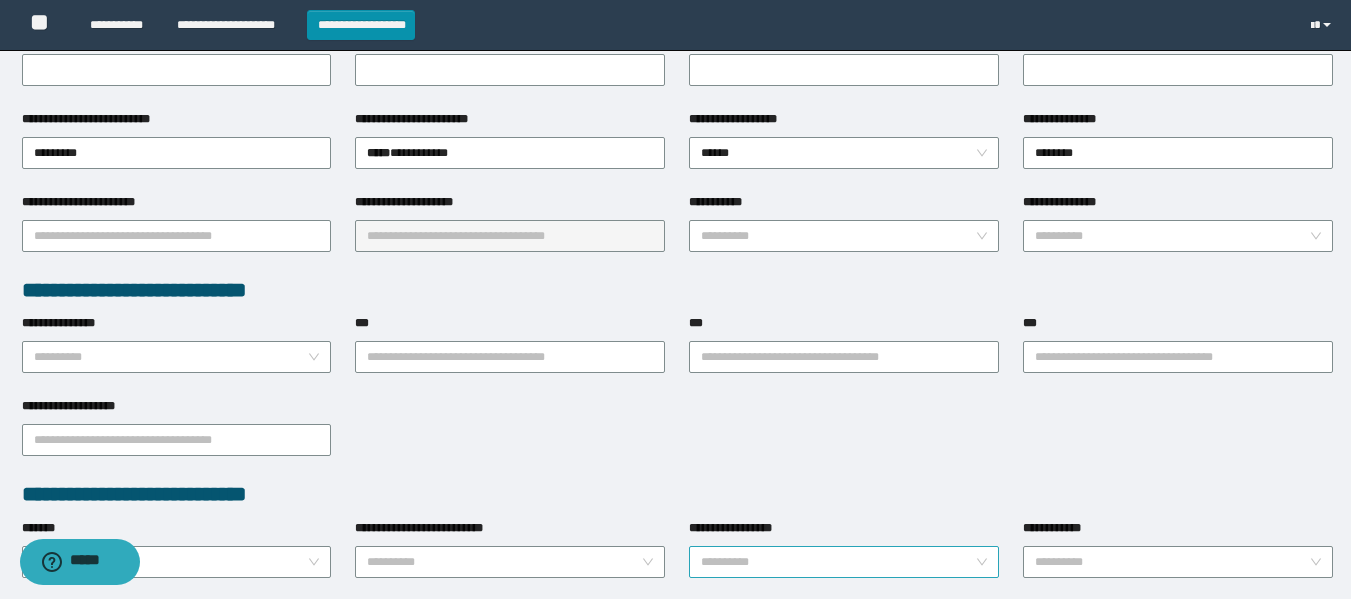 scroll, scrollTop: 397, scrollLeft: 0, axis: vertical 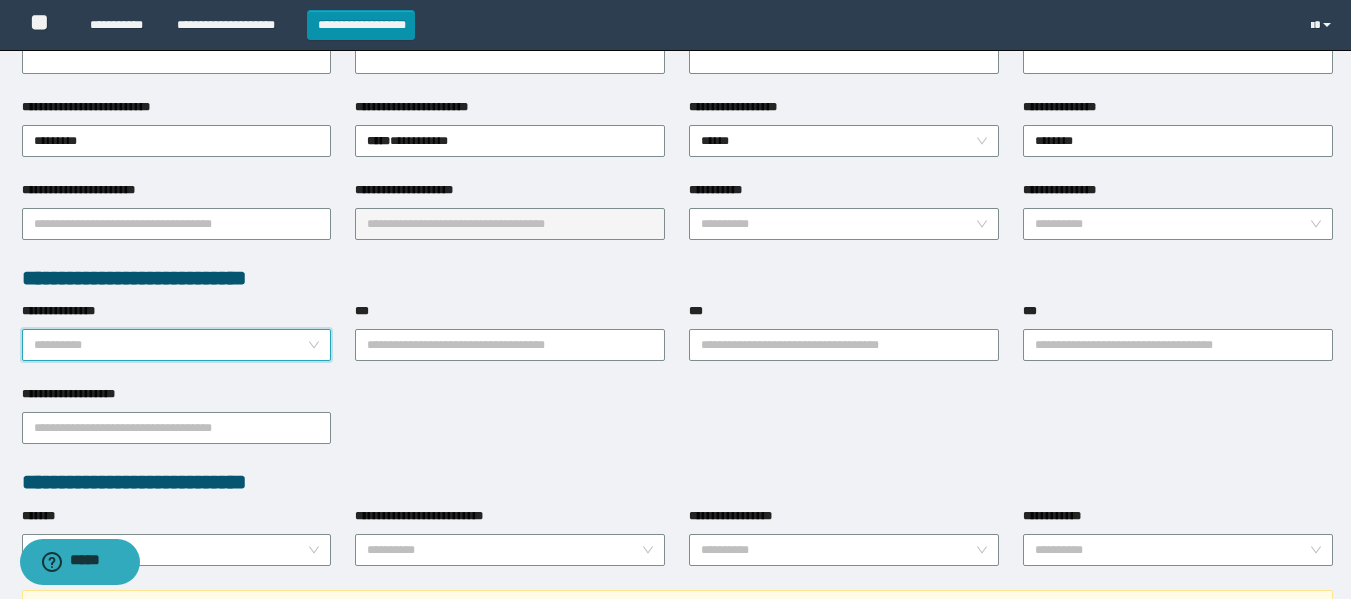 click on "**********" at bounding box center [171, 345] 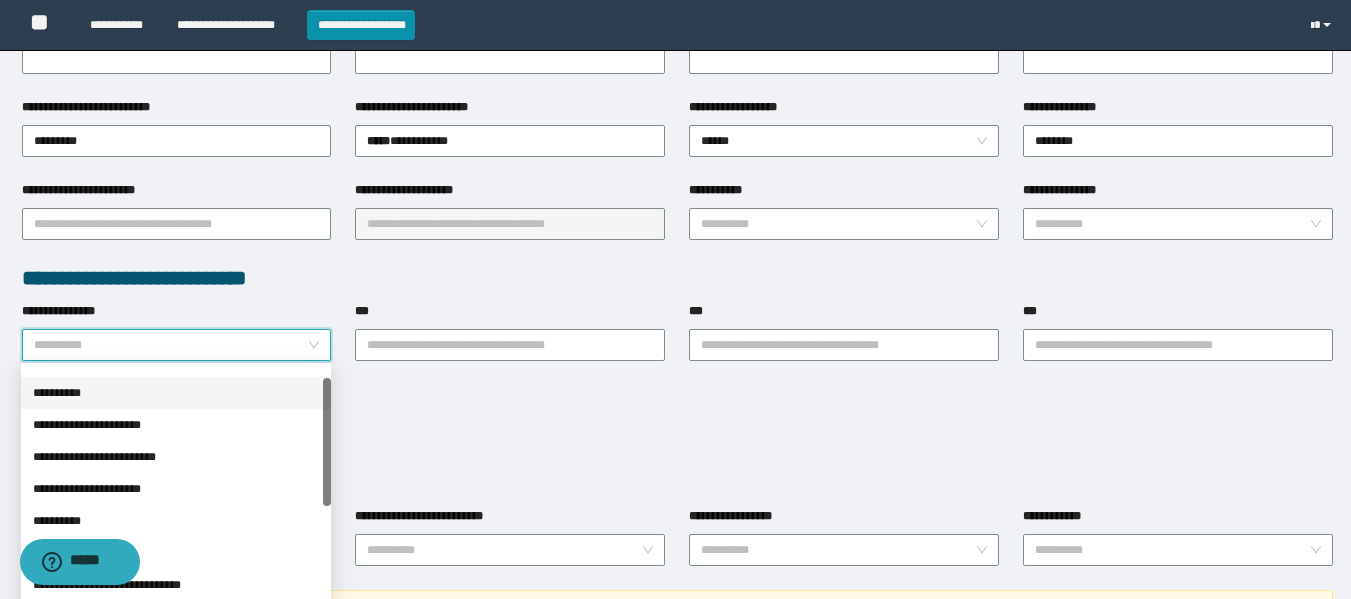 scroll, scrollTop: 23, scrollLeft: 0, axis: vertical 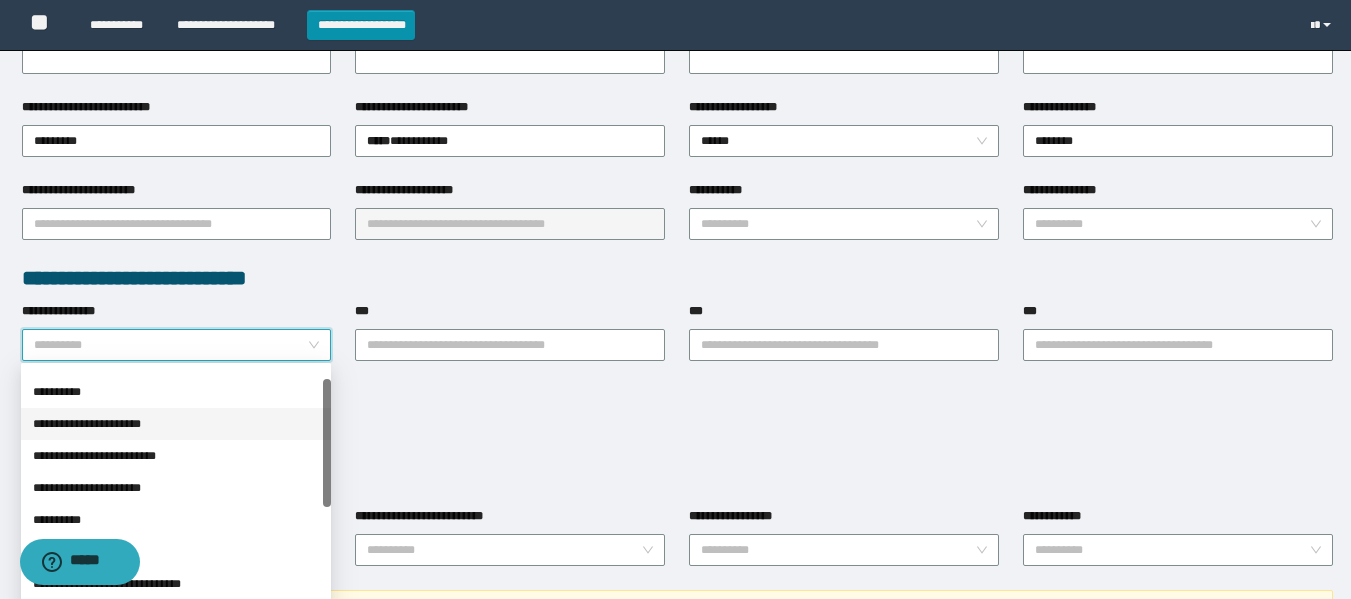 click on "**********" at bounding box center (176, 424) 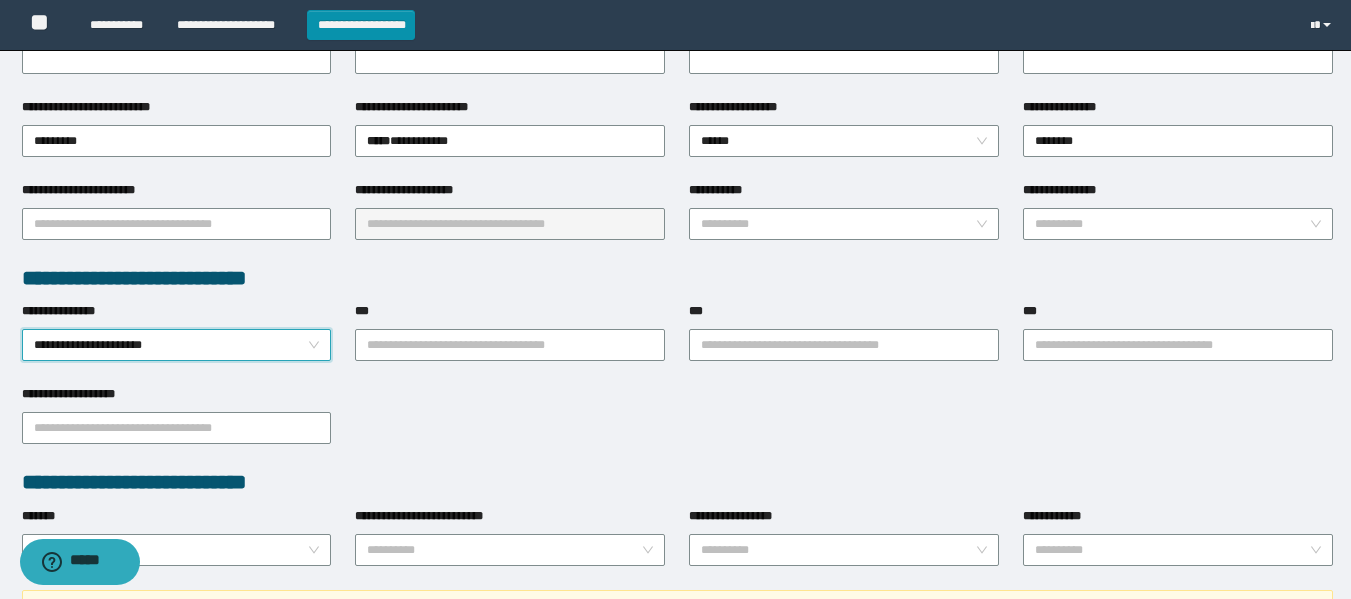 scroll, scrollTop: 567, scrollLeft: 0, axis: vertical 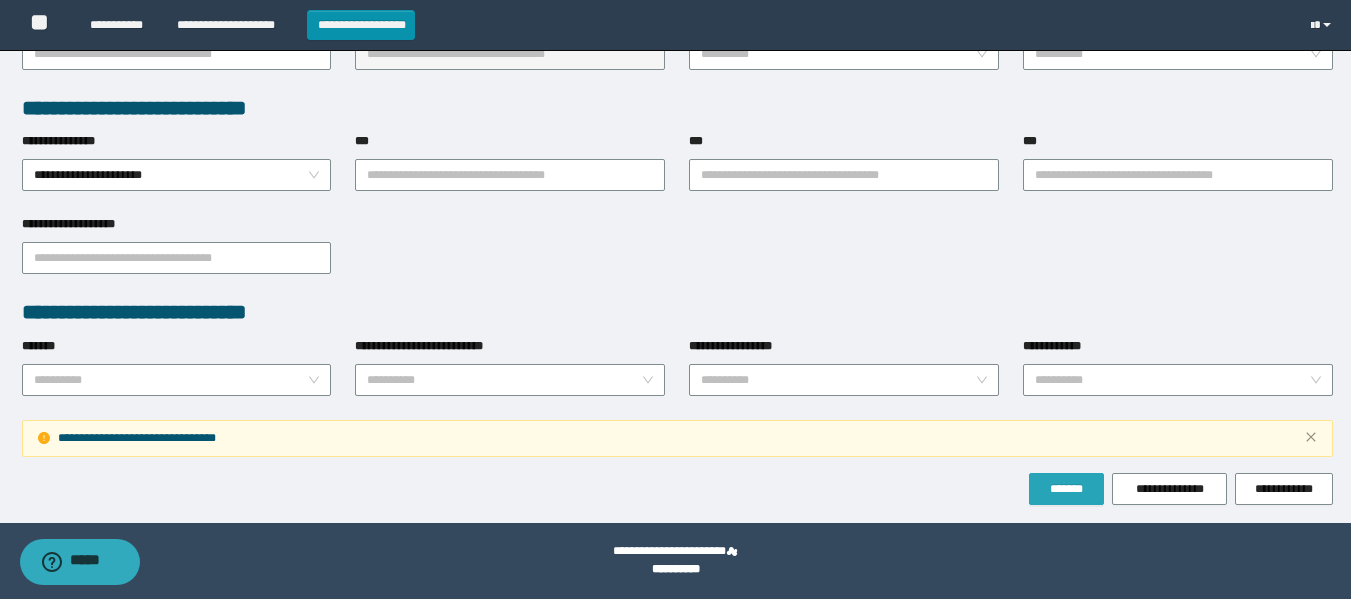 click on "*******" at bounding box center (1066, 489) 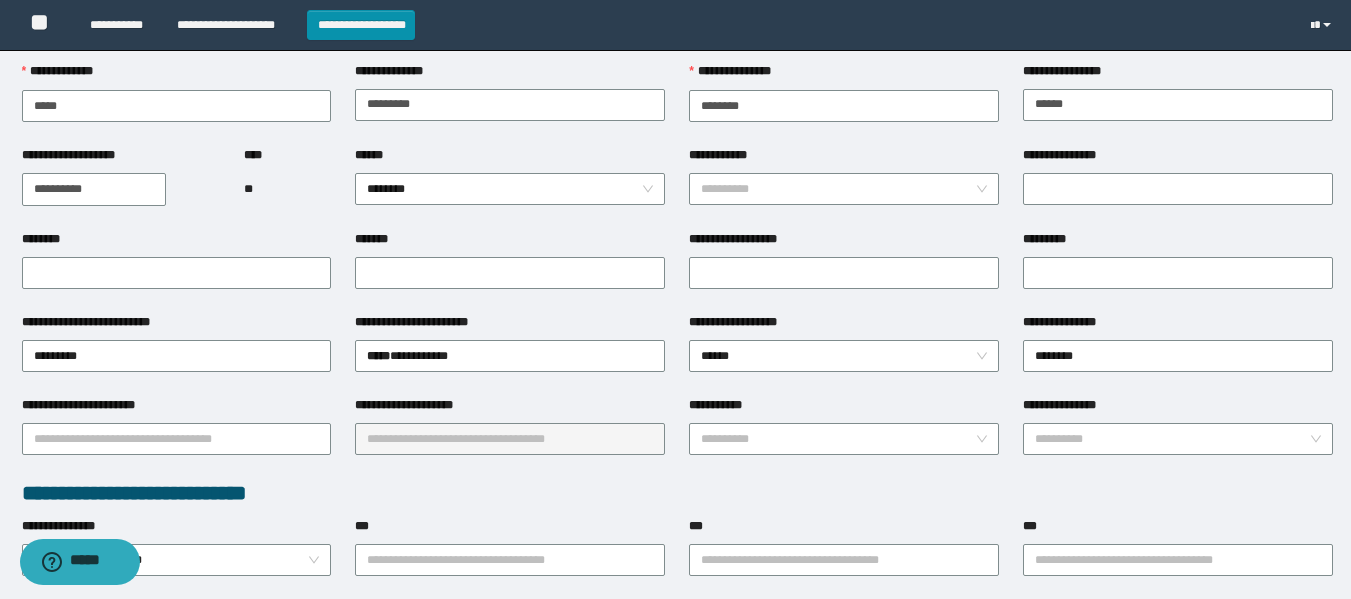 scroll, scrollTop: 183, scrollLeft: 0, axis: vertical 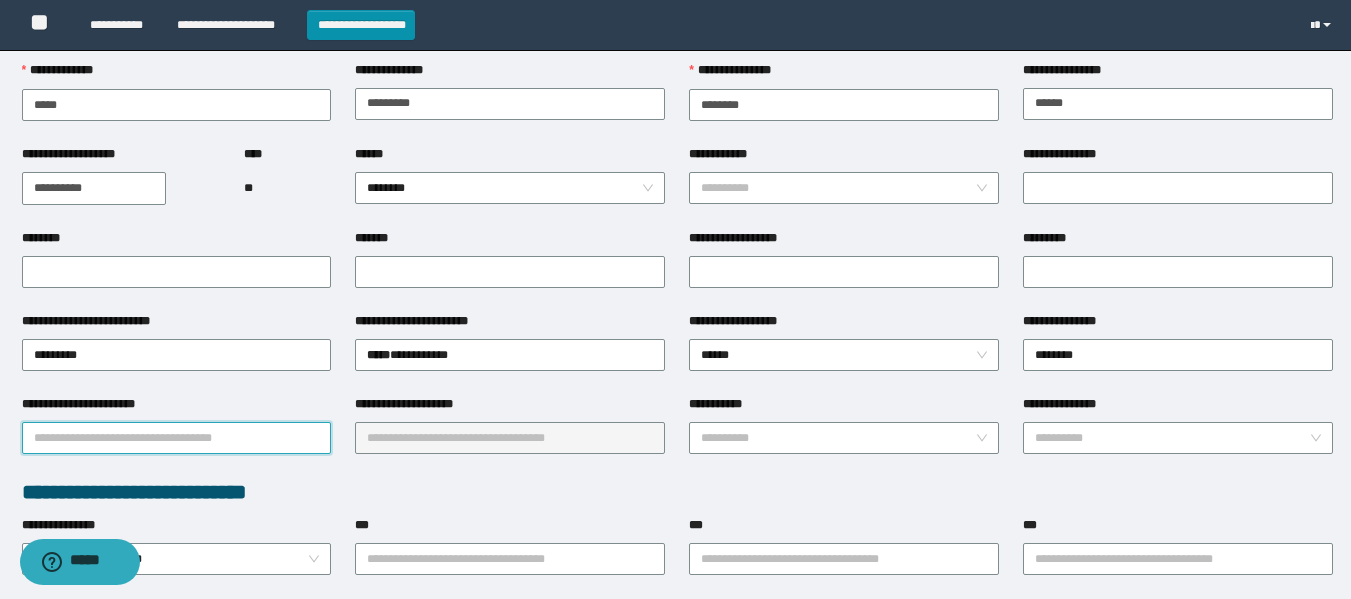click on "**********" at bounding box center [177, 438] 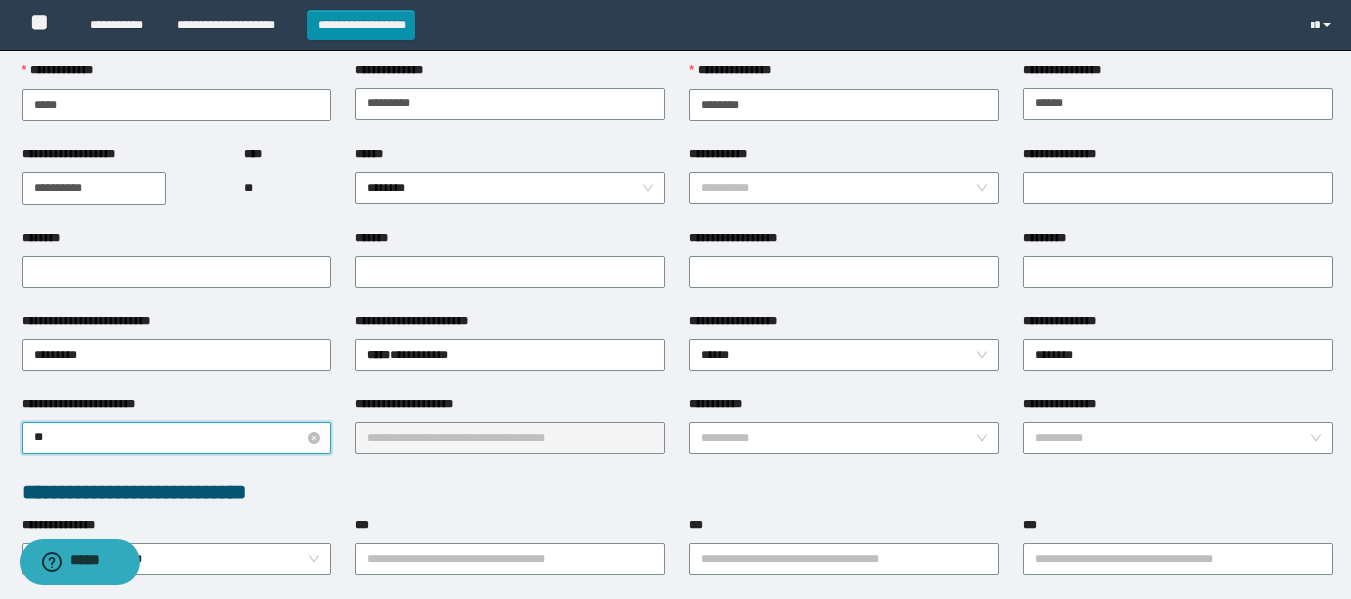type on "***" 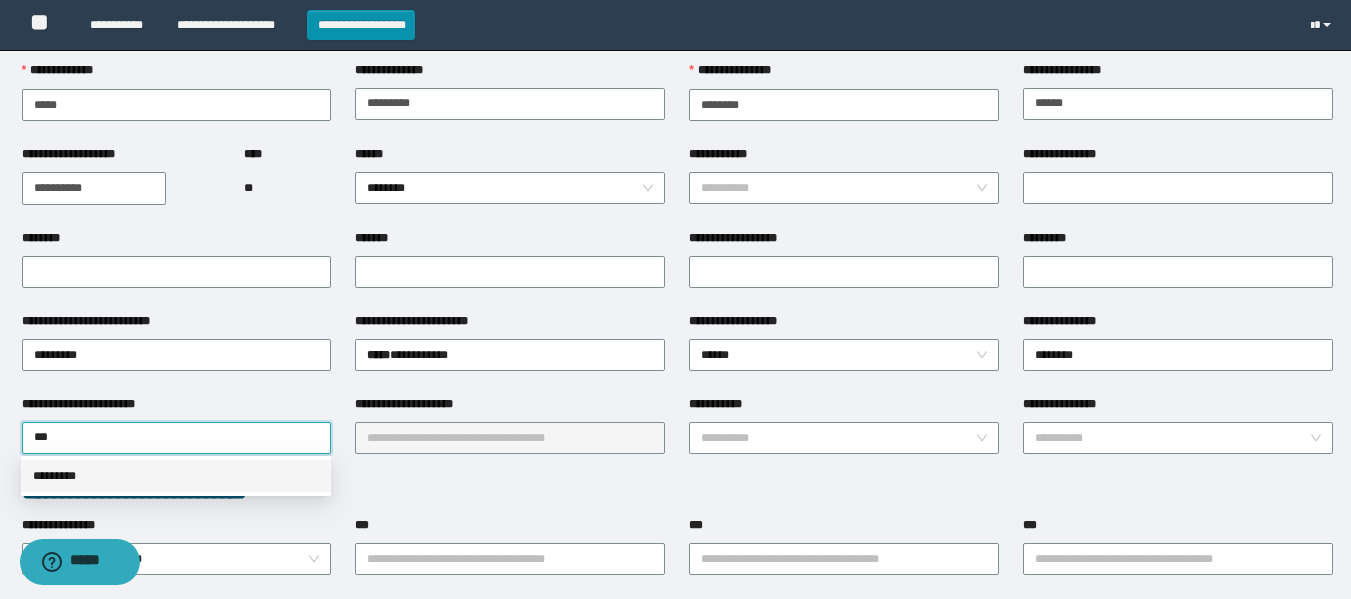 click on "*********" at bounding box center [176, 476] 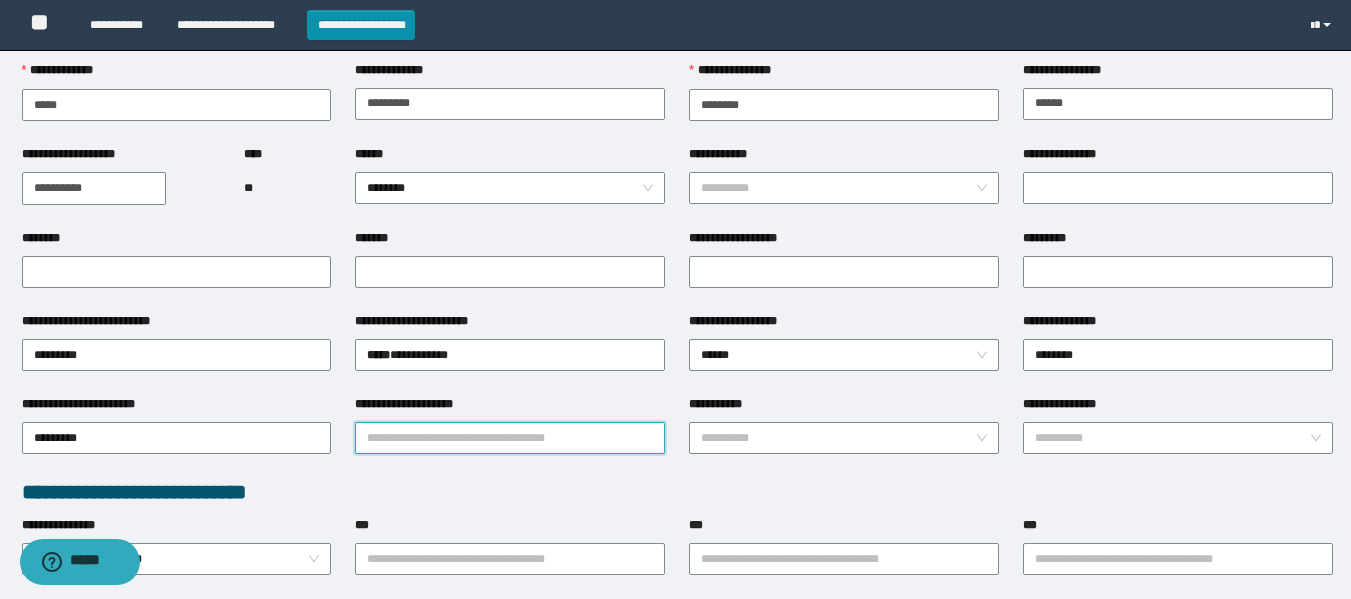 click on "**********" at bounding box center [510, 438] 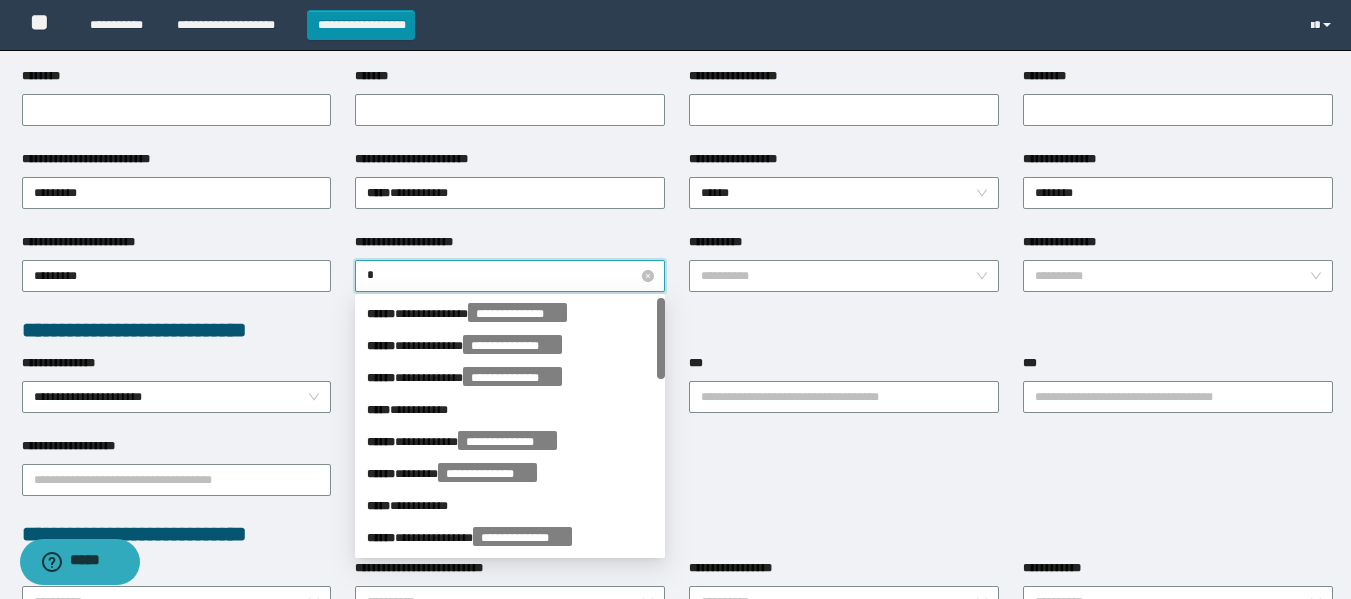 scroll, scrollTop: 346, scrollLeft: 0, axis: vertical 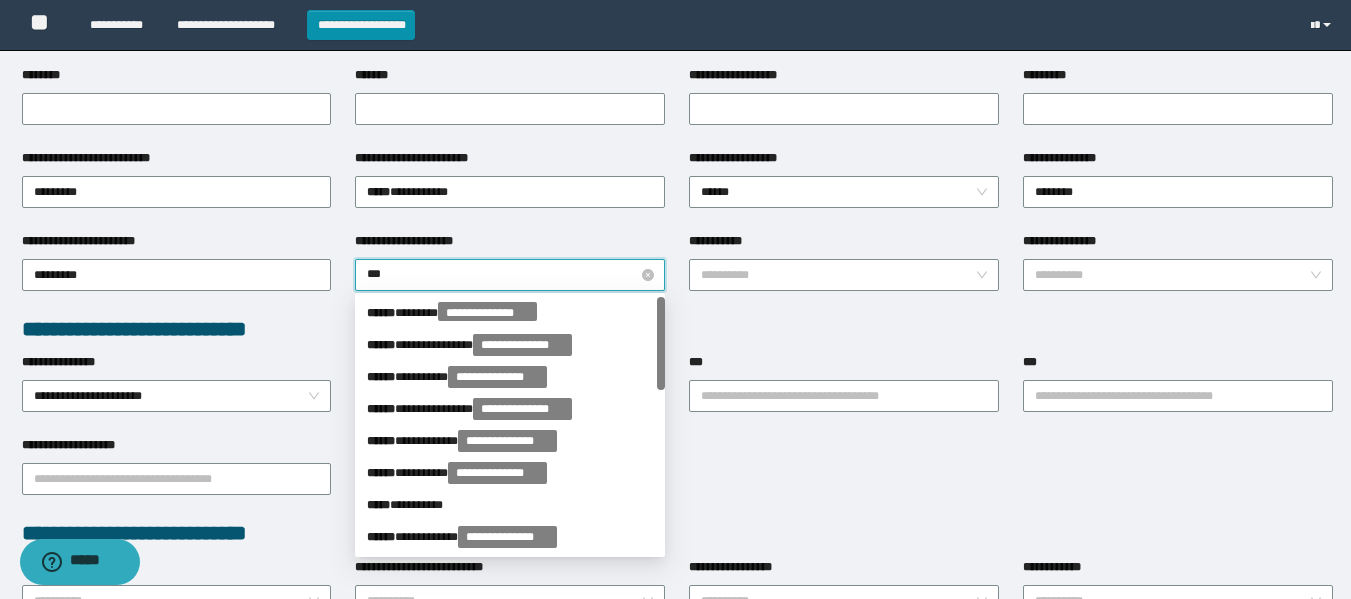type on "****" 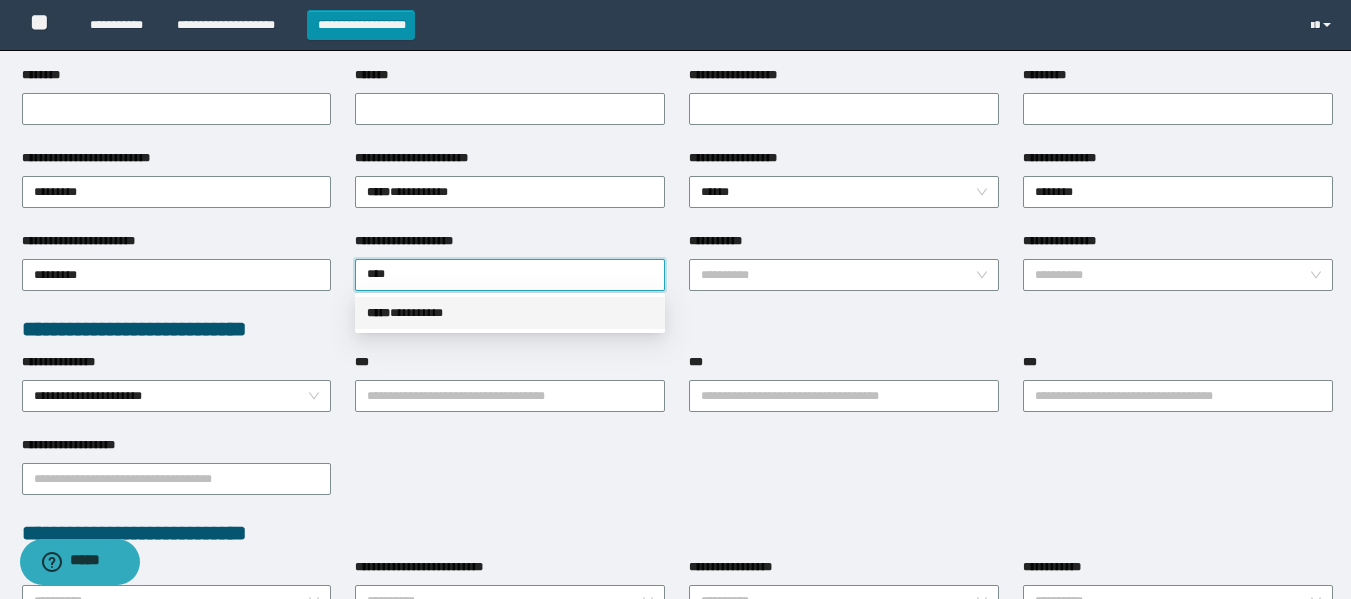 click on "***** * ********" at bounding box center (510, 313) 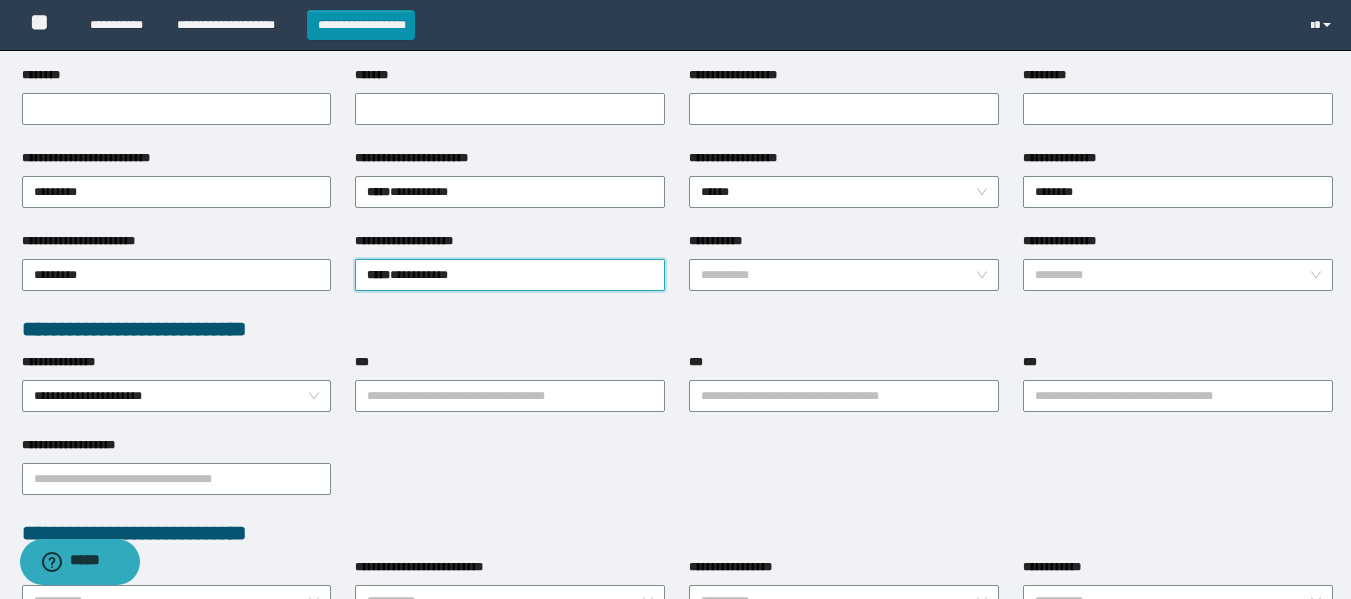 scroll, scrollTop: 567, scrollLeft: 0, axis: vertical 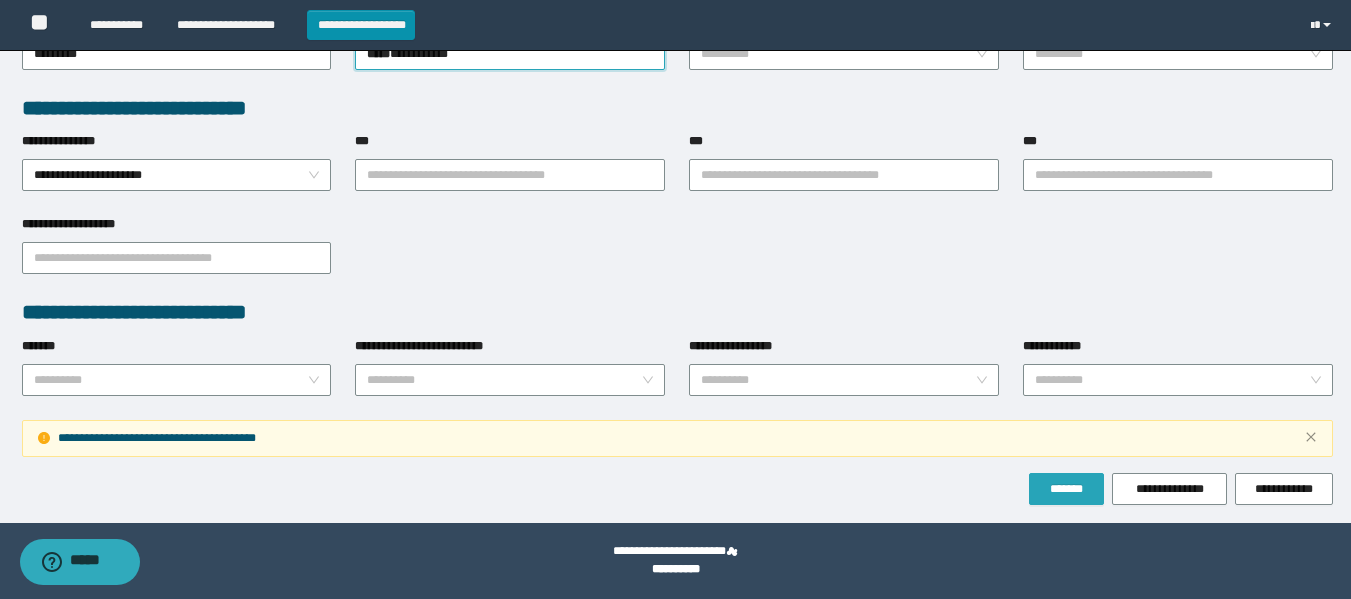 click on "*******" at bounding box center [1066, 489] 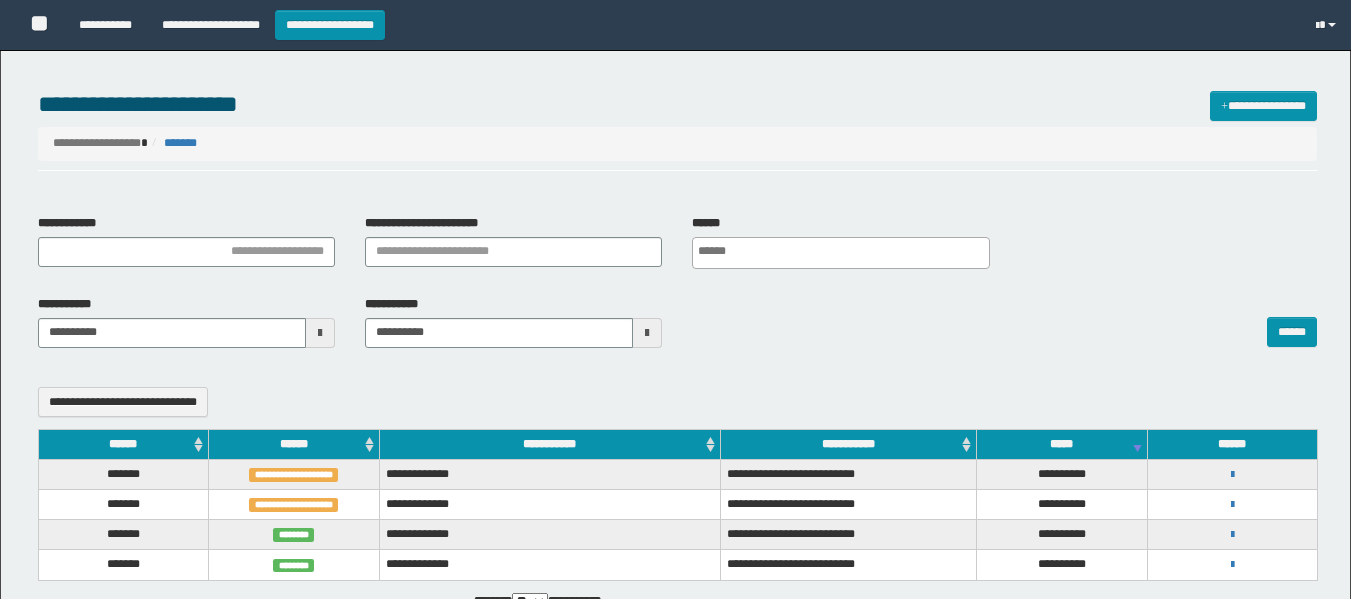 select 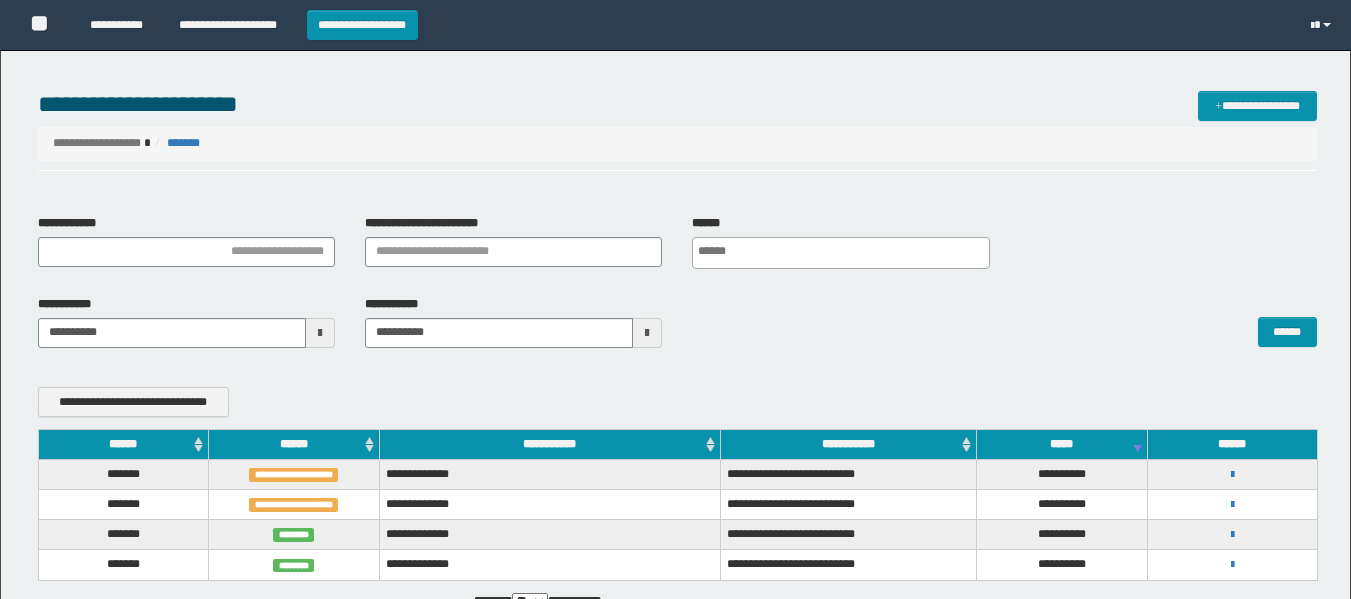 scroll, scrollTop: 0, scrollLeft: 0, axis: both 